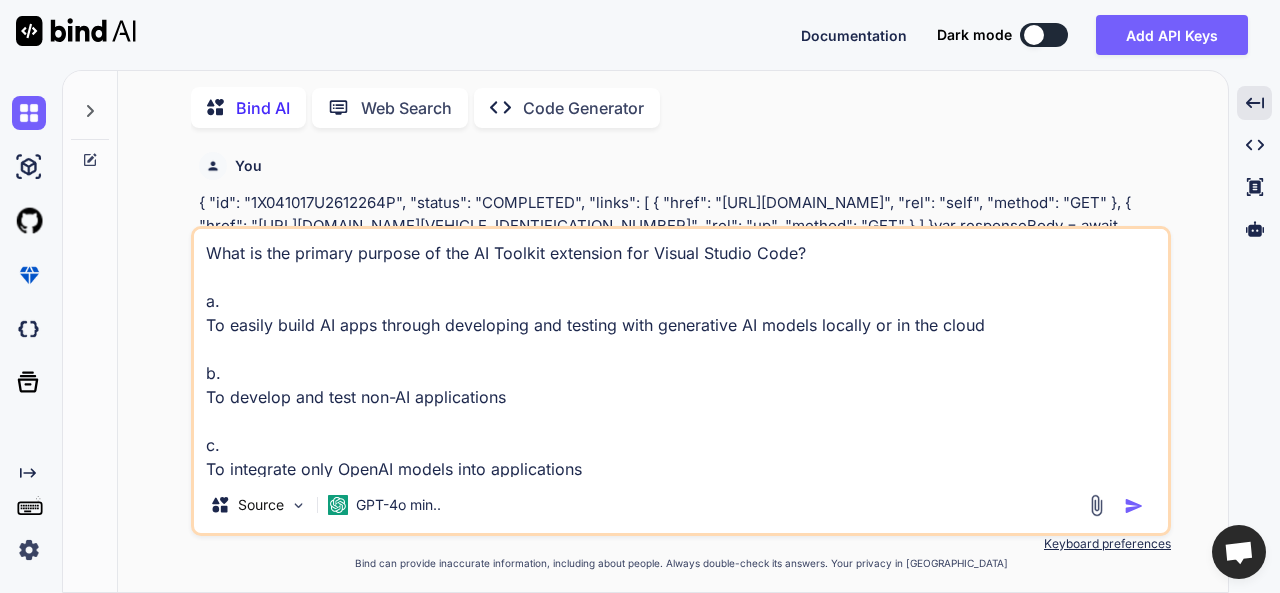 scroll, scrollTop: 0, scrollLeft: 0, axis: both 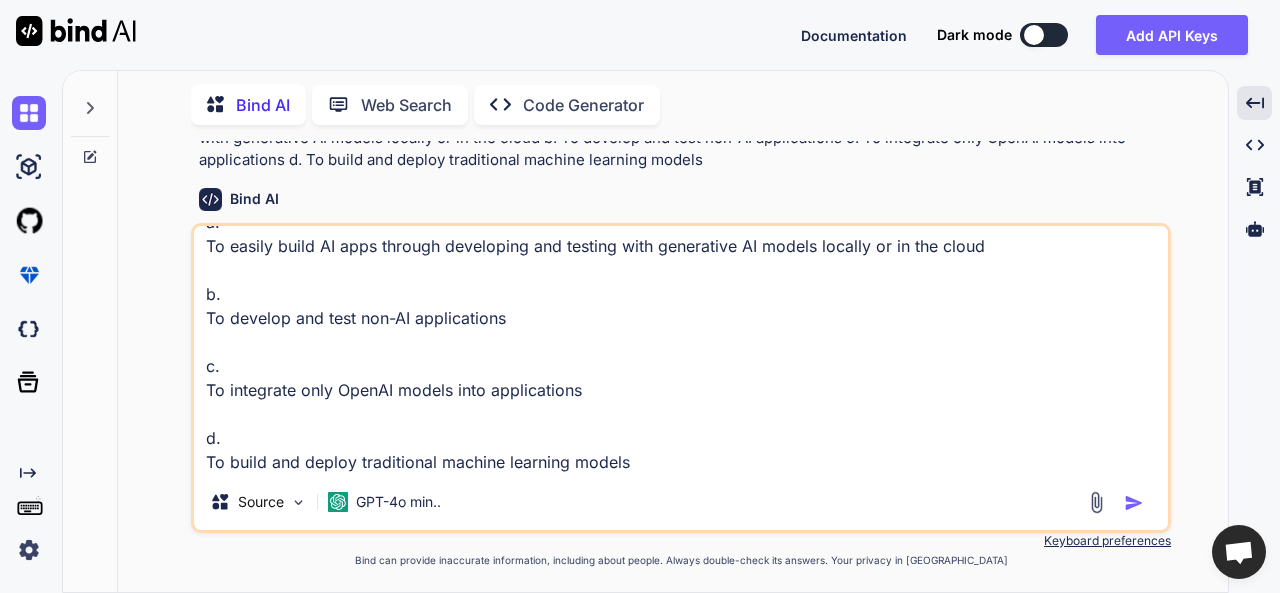 click at bounding box center (29, 550) 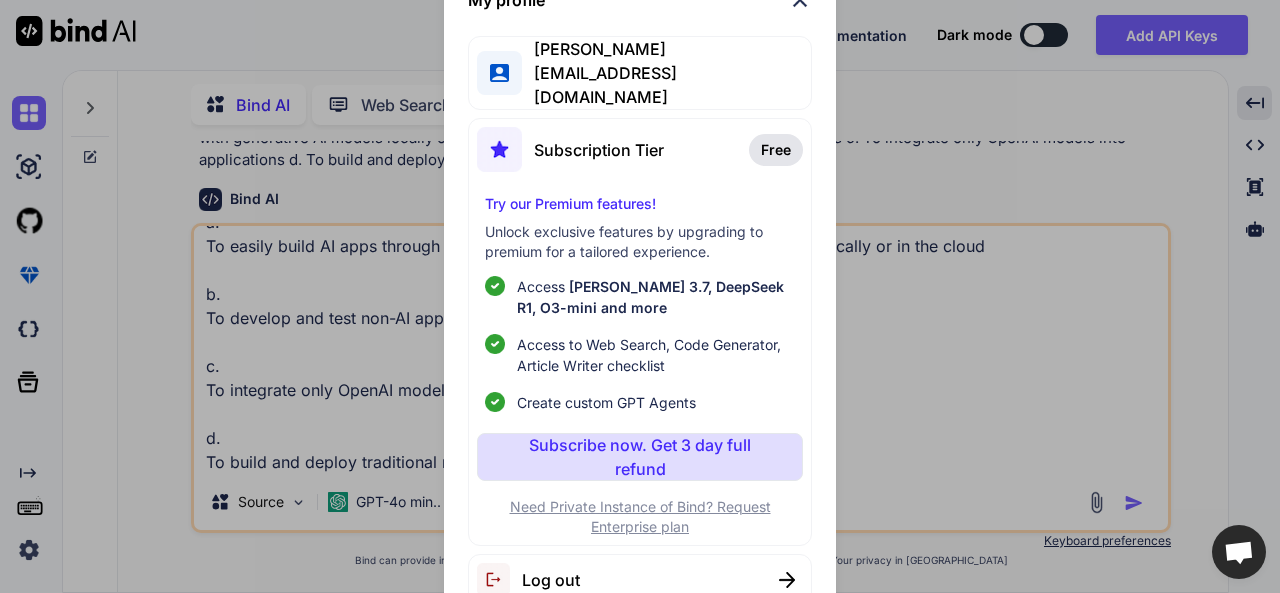 click on "Log out" at bounding box center (639, 579) 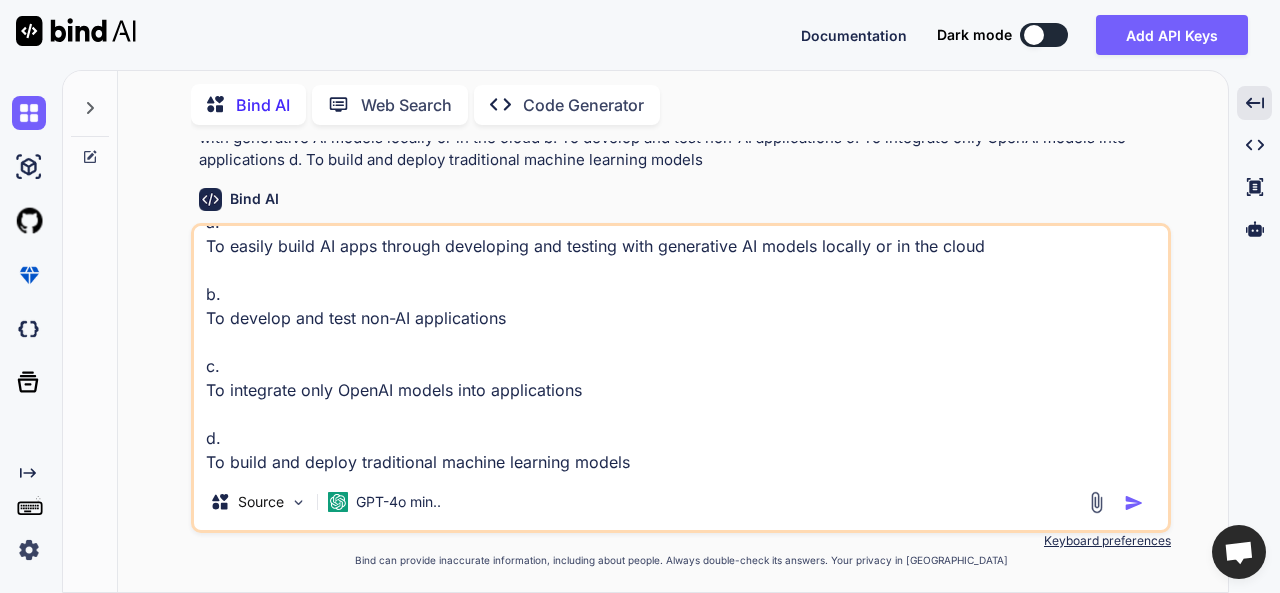 click at bounding box center [29, 550] 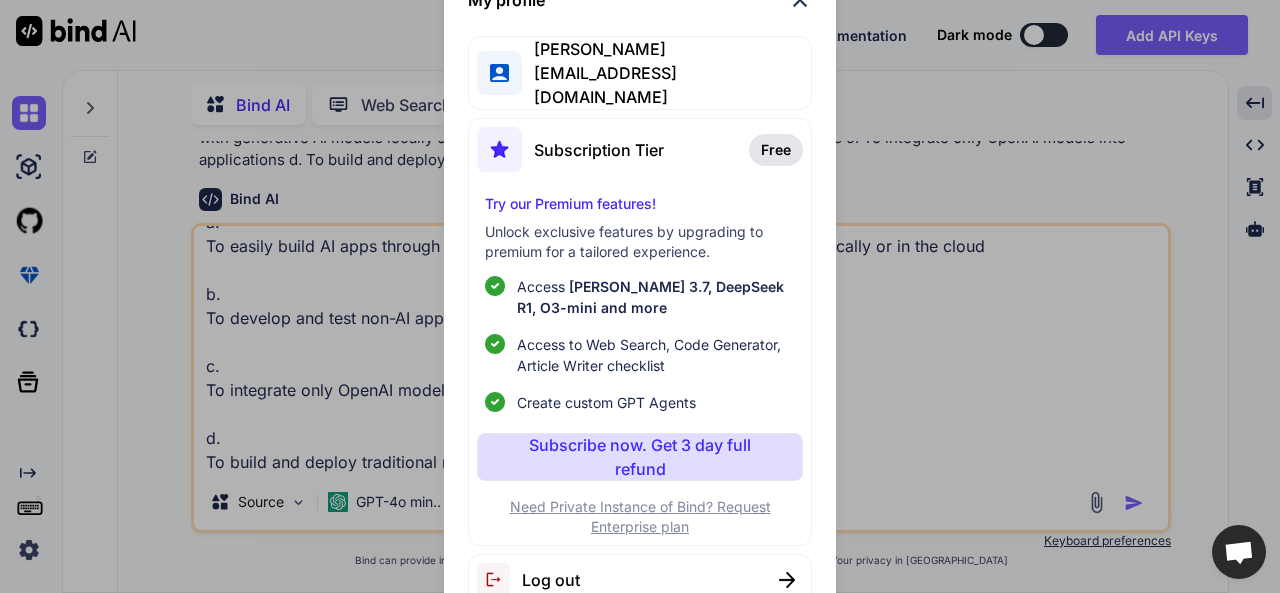 click on "Log out" at bounding box center (639, 579) 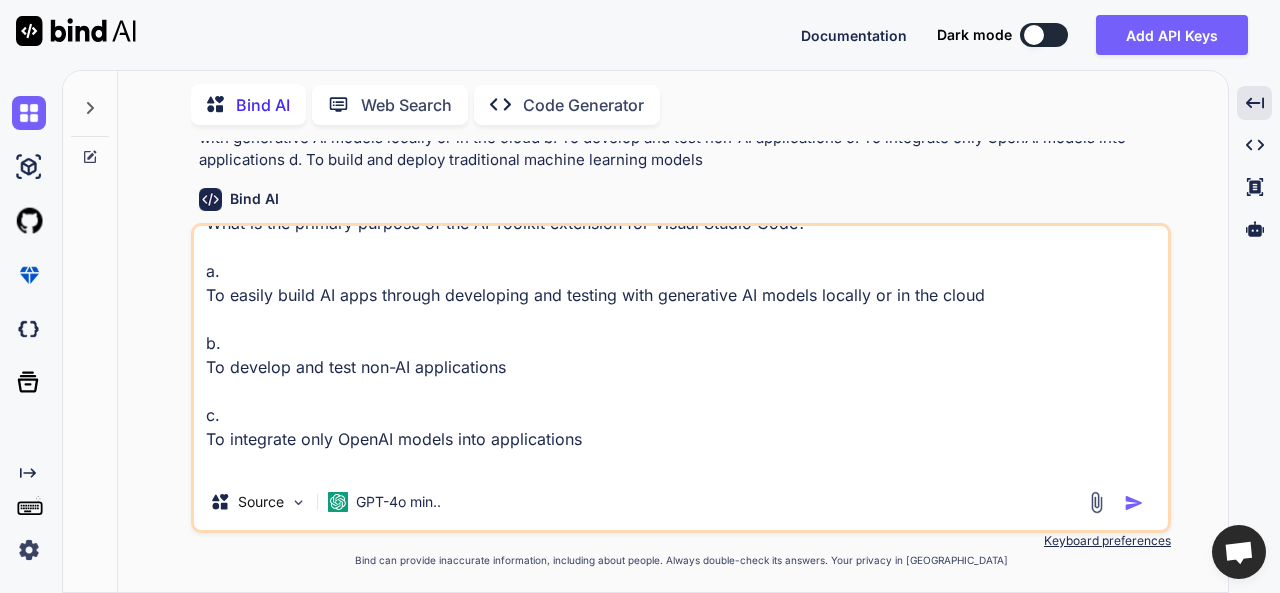 scroll, scrollTop: 0, scrollLeft: 0, axis: both 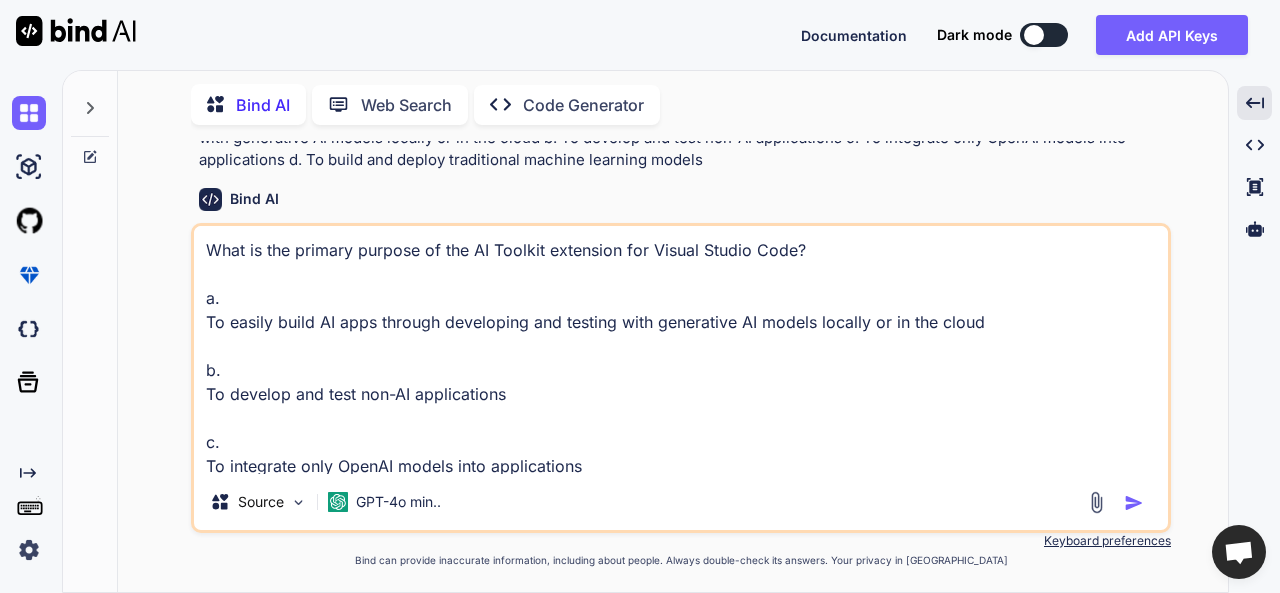 type on "x" 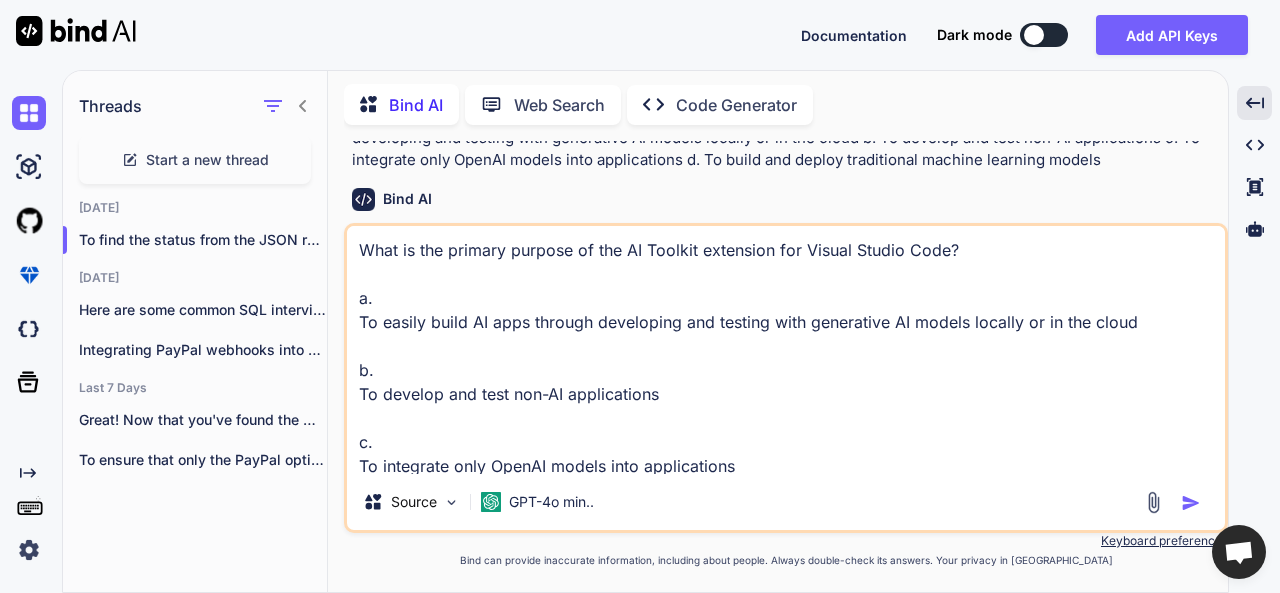 scroll, scrollTop: 1222, scrollLeft: 0, axis: vertical 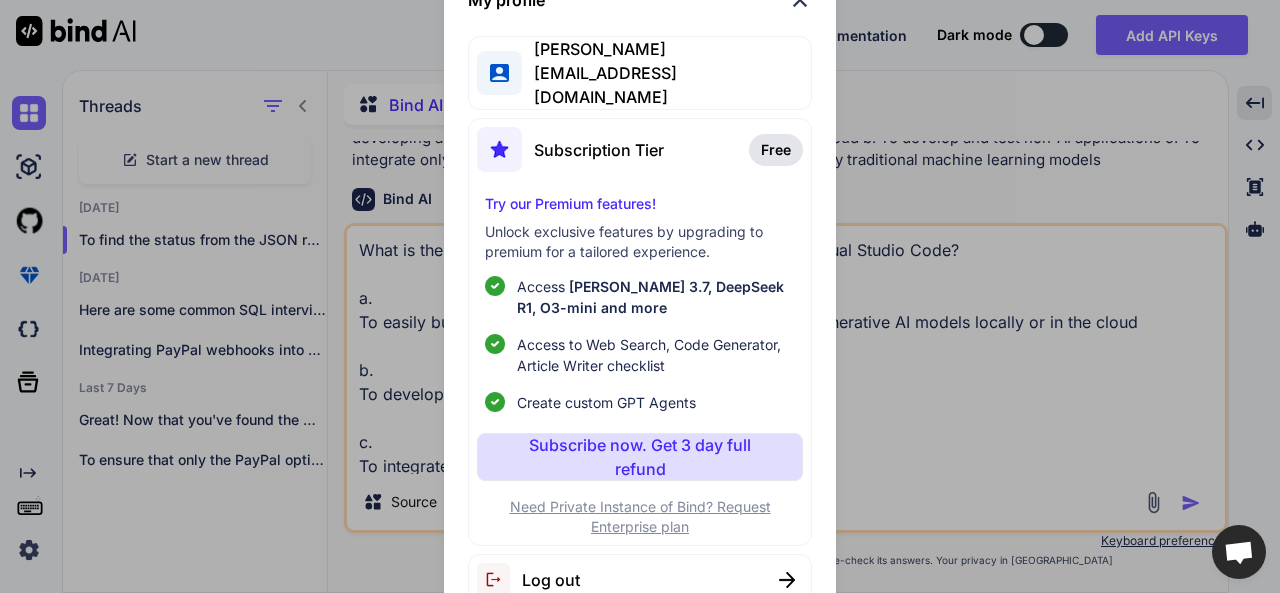click at bounding box center (787, 580) 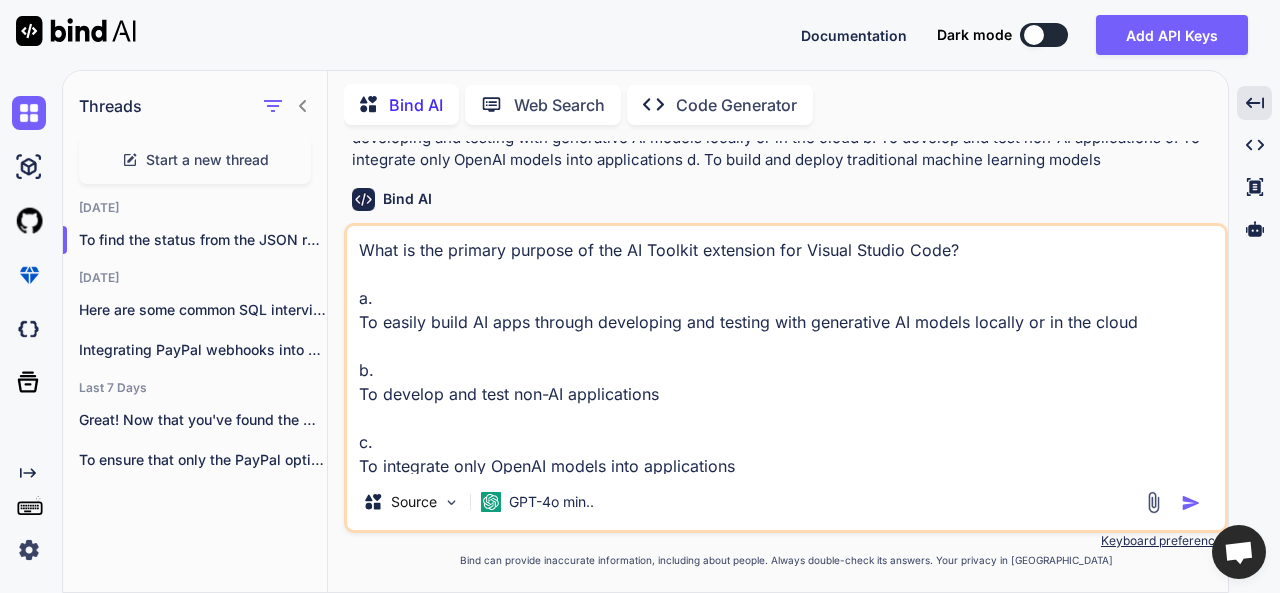 drag, startPoint x: 0, startPoint y: 550, endPoint x: 32, endPoint y: 552, distance: 32.06244 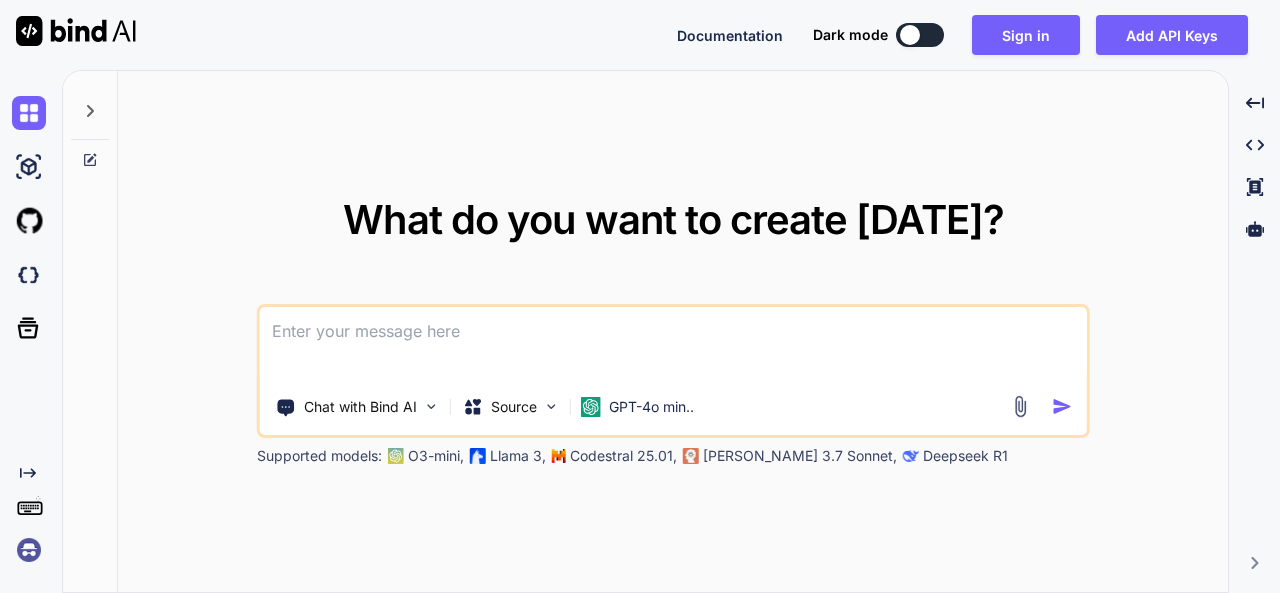 scroll, scrollTop: 0, scrollLeft: 0, axis: both 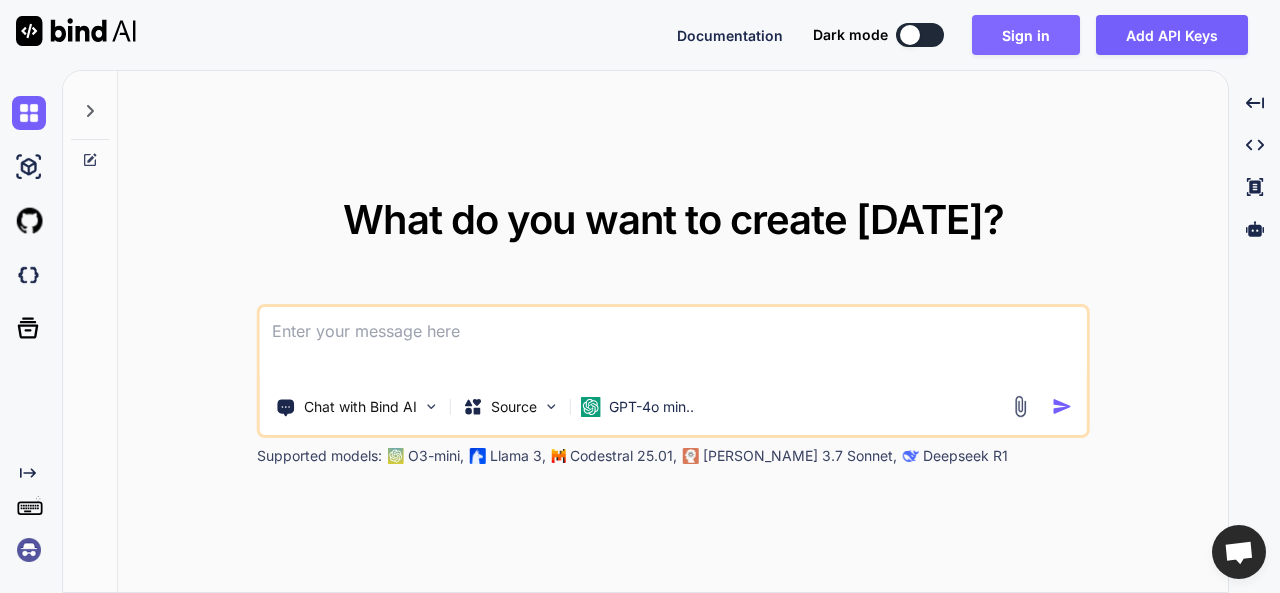click on "Sign in" at bounding box center (1026, 35) 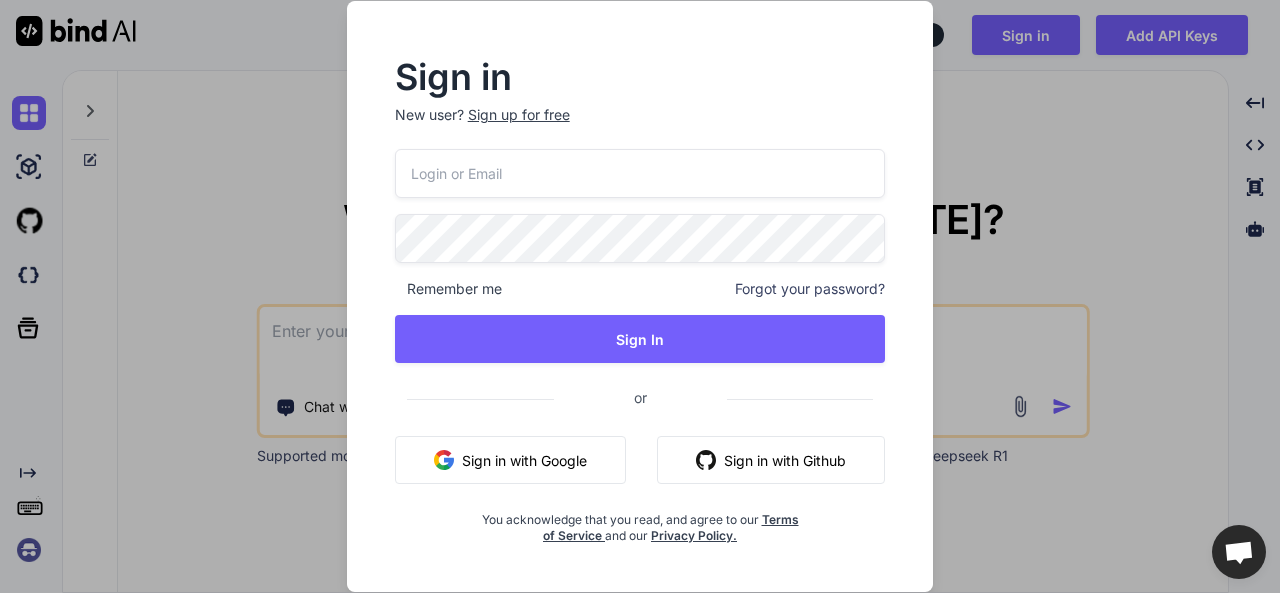 click at bounding box center (640, 173) 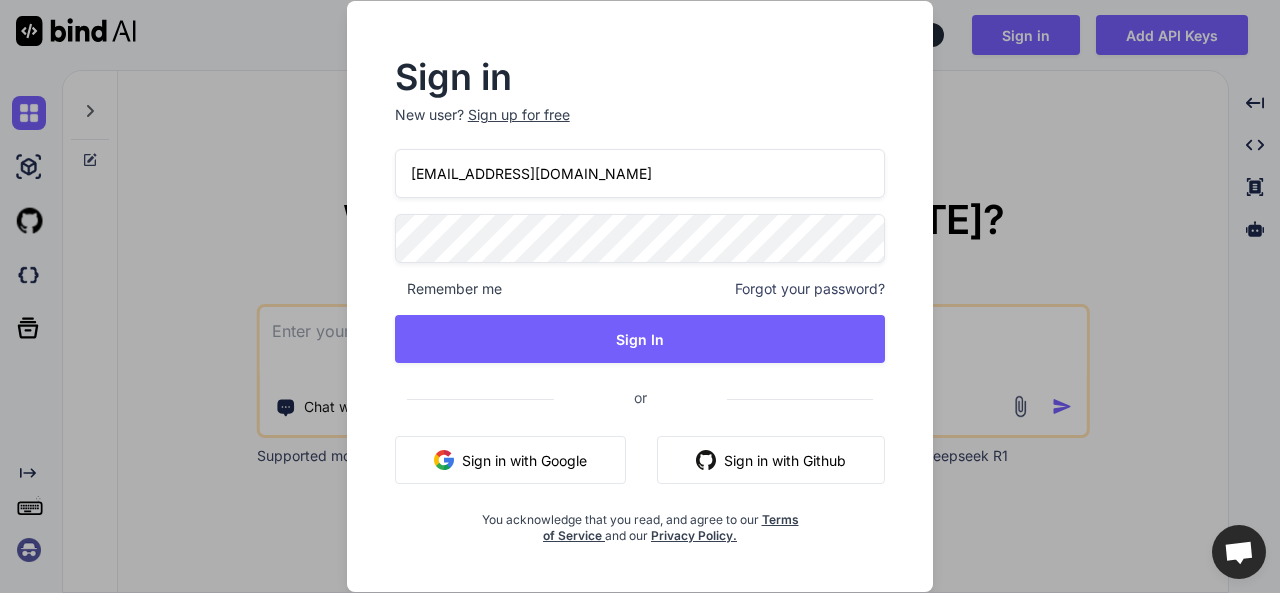 type on "[EMAIL_ADDRESS][DOMAIN_NAME]" 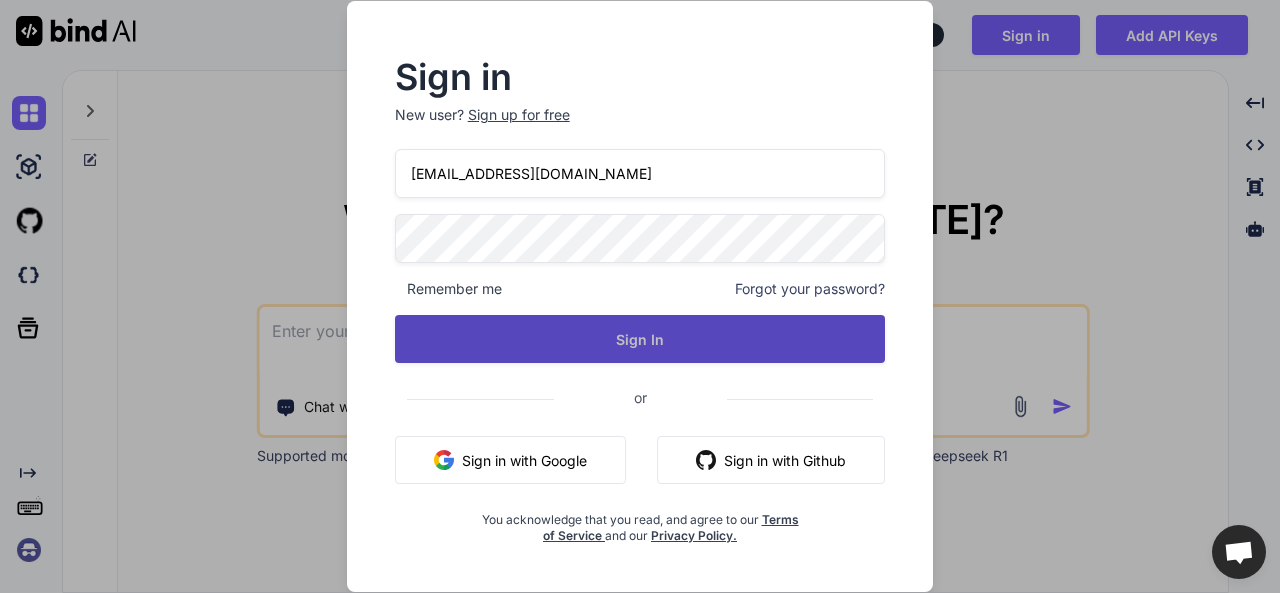 click on "Sign In" at bounding box center [640, 339] 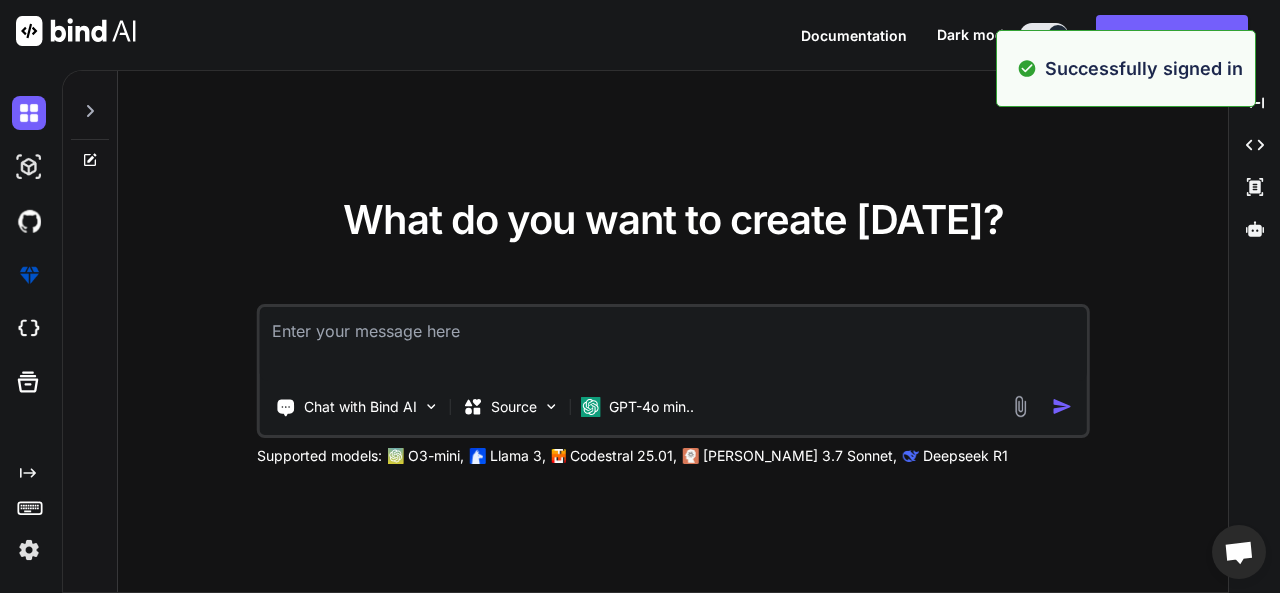 click at bounding box center (673, 344) 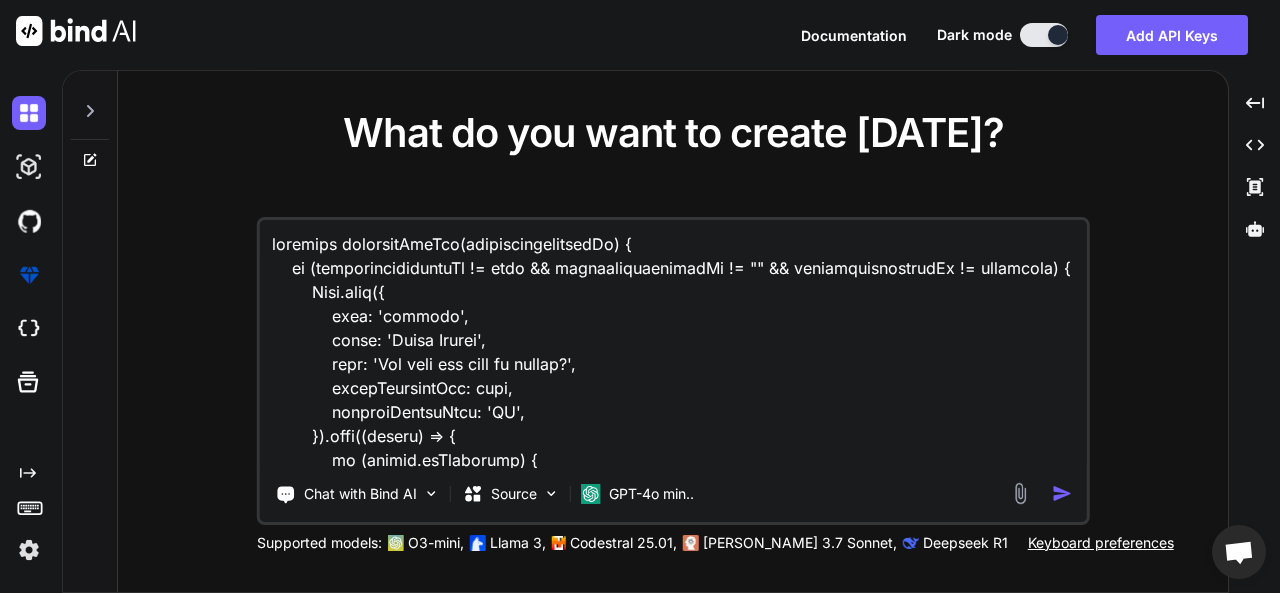 scroll, scrollTop: 1035, scrollLeft: 0, axis: vertical 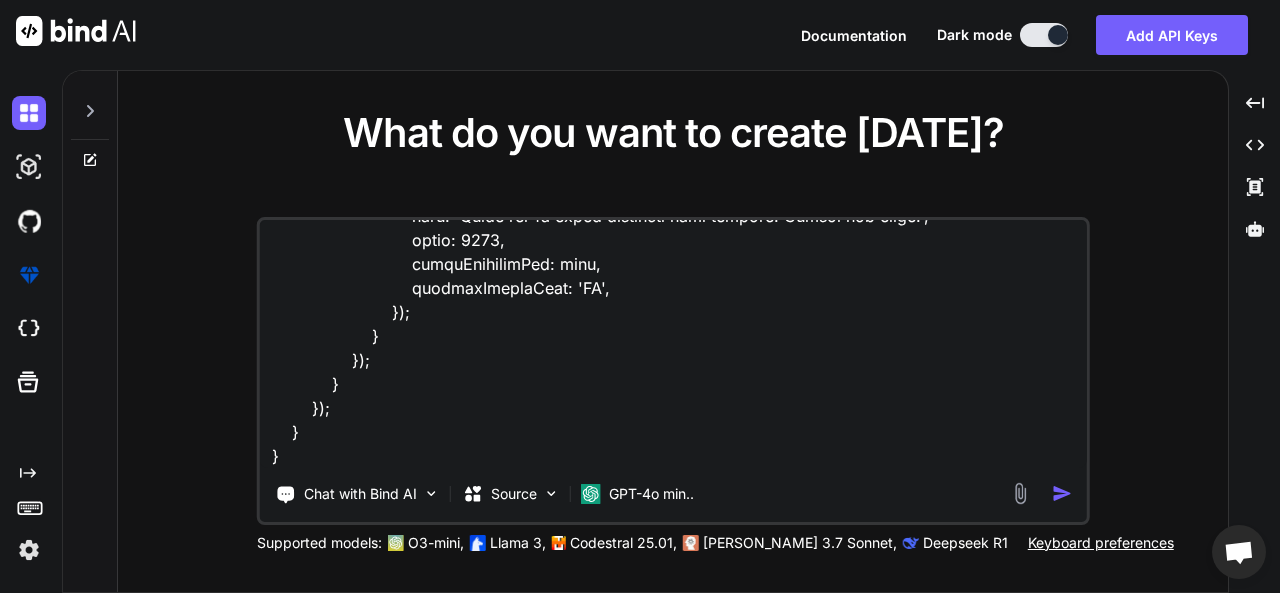type on "function refundbyPayPal(paypaltransactionId) {
if (paypaltransactionId != null && paypaltransactionId != "" && paypaltransactionId != undefined) {
[DOMAIN_NAME]({
icon: 'warning',
title: 'Issue Refund',
text: 'Are sure you want to refund?',
timerProgressBar: true,
confirmButtonText: 'OK',
}).then((result) => {
if (result.isConfirmed) {
$.ajax({
url: '/Product/RefundByPayPal?paypaltransactionId=' + paypaltransactionId,
type: 'Get',
success: function (datas) {
if (datas === "COMPLETED") {
[DOMAIN_NAME]({
icon: 'success',
title: 'Refund Successful',
text: 'Refund has been completed.',
timerProgressBar: true,
confirmButtonText: 'OK',
..." 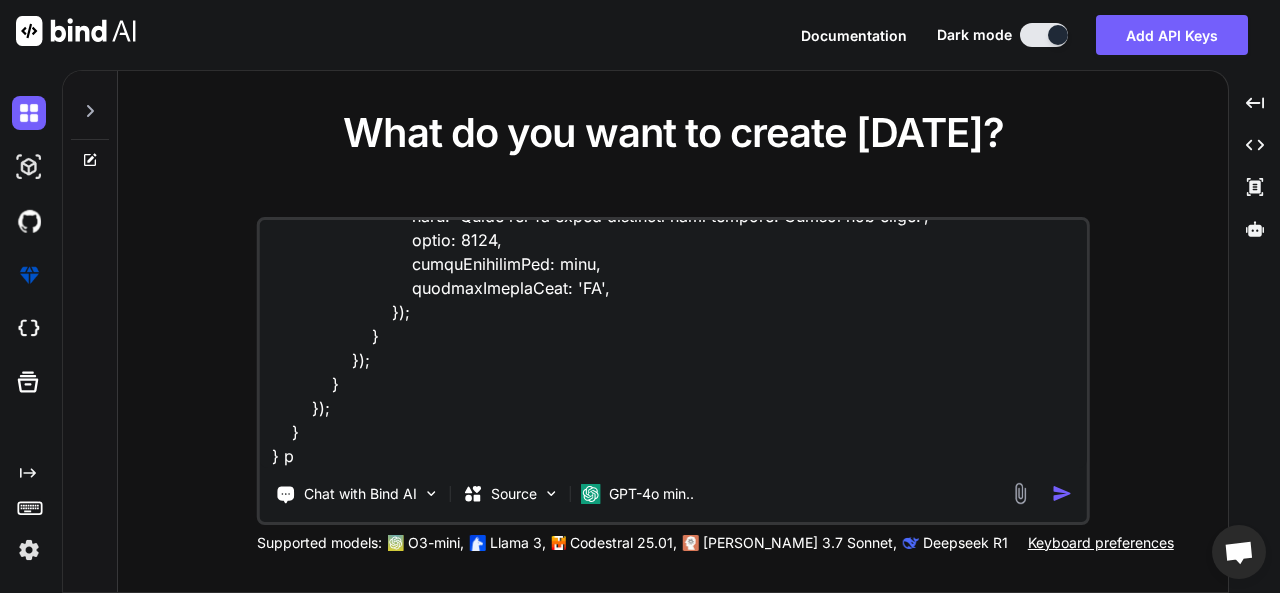 type on "function refundbyPayPal(paypaltransactionId) {
if (paypaltransactionId != null && paypaltransactionId != "" && paypaltransactionId != undefined) {
[DOMAIN_NAME]({
icon: 'warning',
title: 'Issue Refund',
text: 'Are sure you want to refund?',
timerProgressBar: true,
confirmButtonText: 'OK',
}).then((result) => {
if (result.isConfirmed) {
$.ajax({
url: '/Product/RefundByPayPal?paypaltransactionId=' + paypaltransactionId,
type: 'Get',
success: function (datas) {
if (datas === "COMPLETED") {
[DOMAIN_NAME]({
icon: 'success',
title: 'Refund Successful',
text: 'Refund has been completed.',
timerProgressBar: true,
confirmButtonText: 'OK',
..." 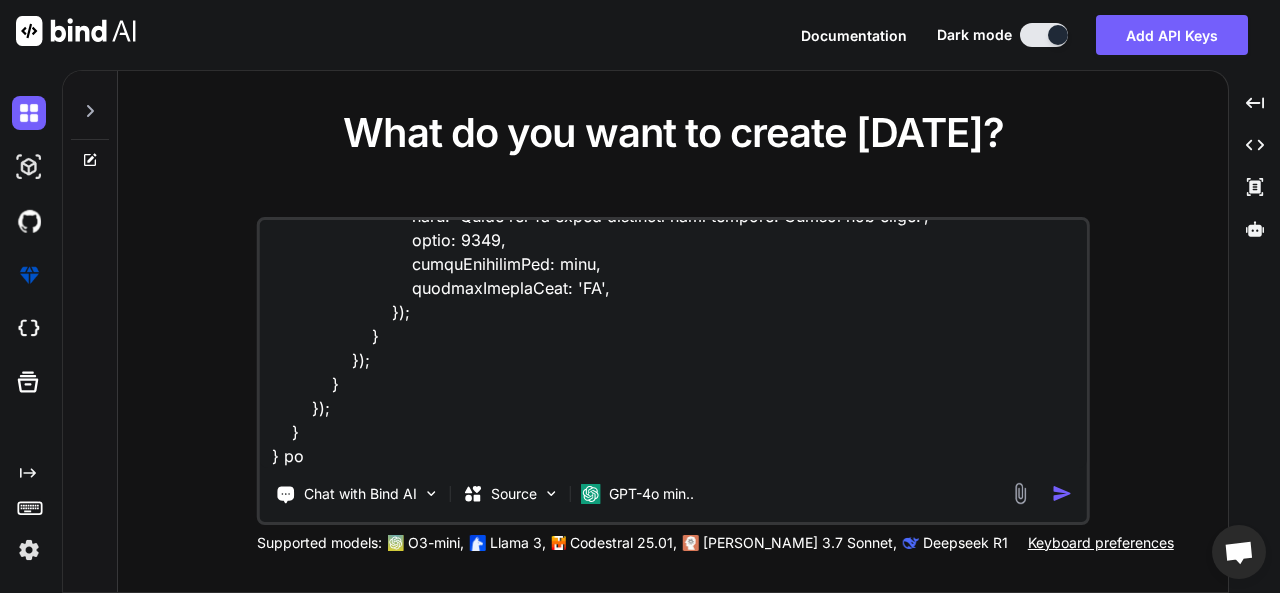 type on "function refundbyPayPal(paypaltransactionId) {
if (paypaltransactionId != null && paypaltransactionId != "" && paypaltransactionId != undefined) {
[DOMAIN_NAME]({
icon: 'warning',
title: 'Issue Refund',
text: 'Are sure you want to refund?',
timerProgressBar: true,
confirmButtonText: 'OK',
}).then((result) => {
if (result.isConfirmed) {
$.ajax({
url: '/Product/RefundByPayPal?paypaltransactionId=' + paypaltransactionId,
type: 'Get',
success: function (datas) {
if (datas === "COMPLETED") {
[DOMAIN_NAME]({
icon: 'success',
title: 'Refund Successful',
text: 'Refund has been completed.',
timerProgressBar: true,
confirmButtonText: 'OK',
..." 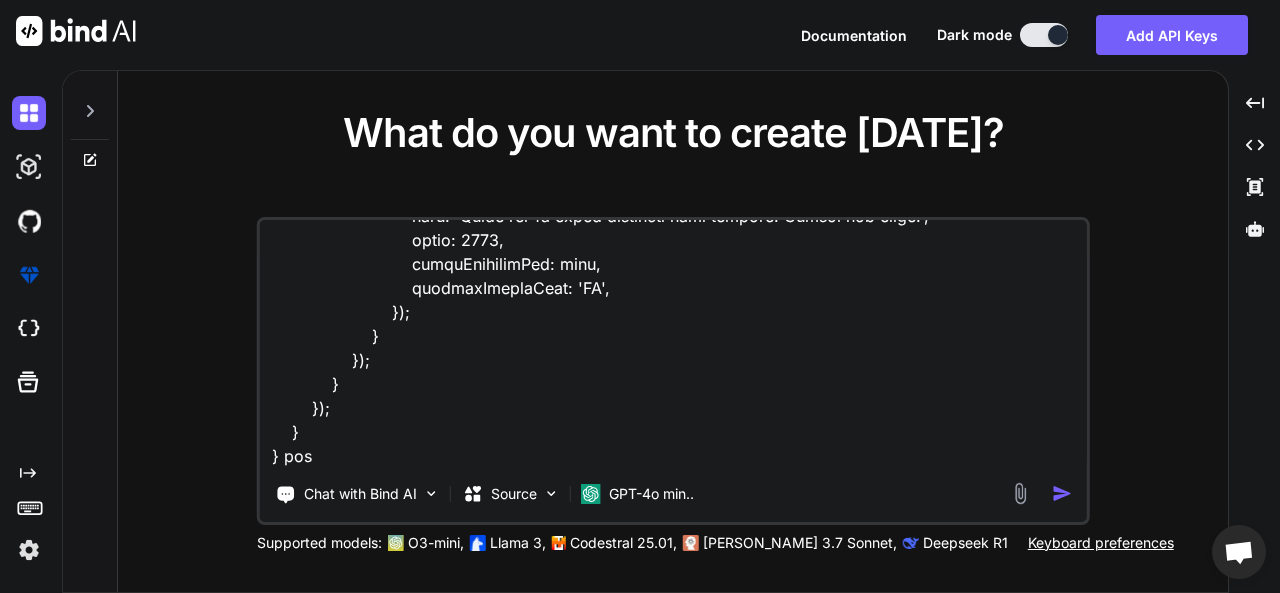 type on "function refundbyPayPal(paypaltransactionId) {
if (paypaltransactionId != null && paypaltransactionId != "" && paypaltransactionId != undefined) {
[DOMAIN_NAME]({
icon: 'warning',
title: 'Issue Refund',
text: 'Are sure you want to refund?',
timerProgressBar: true,
confirmButtonText: 'OK',
}).then((result) => {
if (result.isConfirmed) {
$.ajax({
url: '/Product/RefundByPayPal?paypaltransactionId=' + paypaltransactionId,
type: 'Get',
success: function (datas) {
if (datas === "COMPLETED") {
[DOMAIN_NAME]({
icon: 'success',
title: 'Refund Successful',
text: 'Refund has been completed.',
timerProgressBar: true,
confirmButtonText: 'OK',
..." 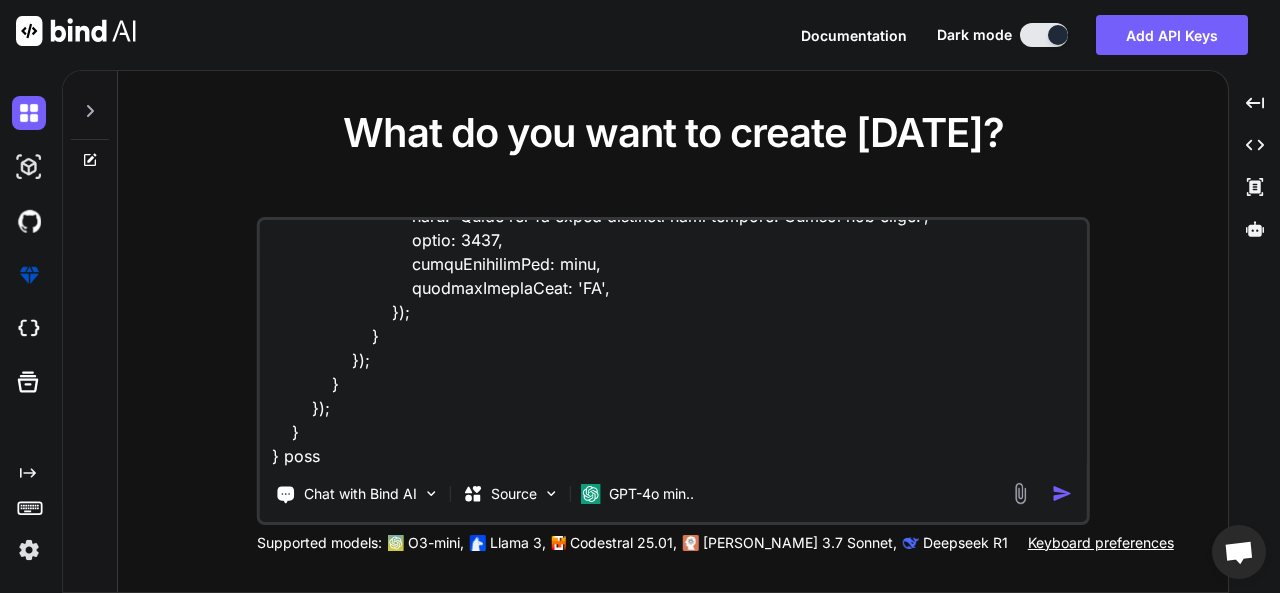 type on "function refundbyPayPal(paypaltransactionId) {
if (paypaltransactionId != null && paypaltransactionId != "" && paypaltransactionId != undefined) {
[DOMAIN_NAME]({
icon: 'warning',
title: 'Issue Refund',
text: 'Are sure you want to refund?',
timerProgressBar: true,
confirmButtonText: 'OK',
}).then((result) => {
if (result.isConfirmed) {
$.ajax({
url: '/Product/RefundByPayPal?paypaltransactionId=' + paypaltransactionId,
type: 'Get',
success: function (datas) {
if (datas === "COMPLETED") {
[DOMAIN_NAME]({
icon: 'success',
title: 'Refund Successful',
text: 'Refund has been completed.',
timerProgressBar: true,
confirmButtonText: 'OK',
..." 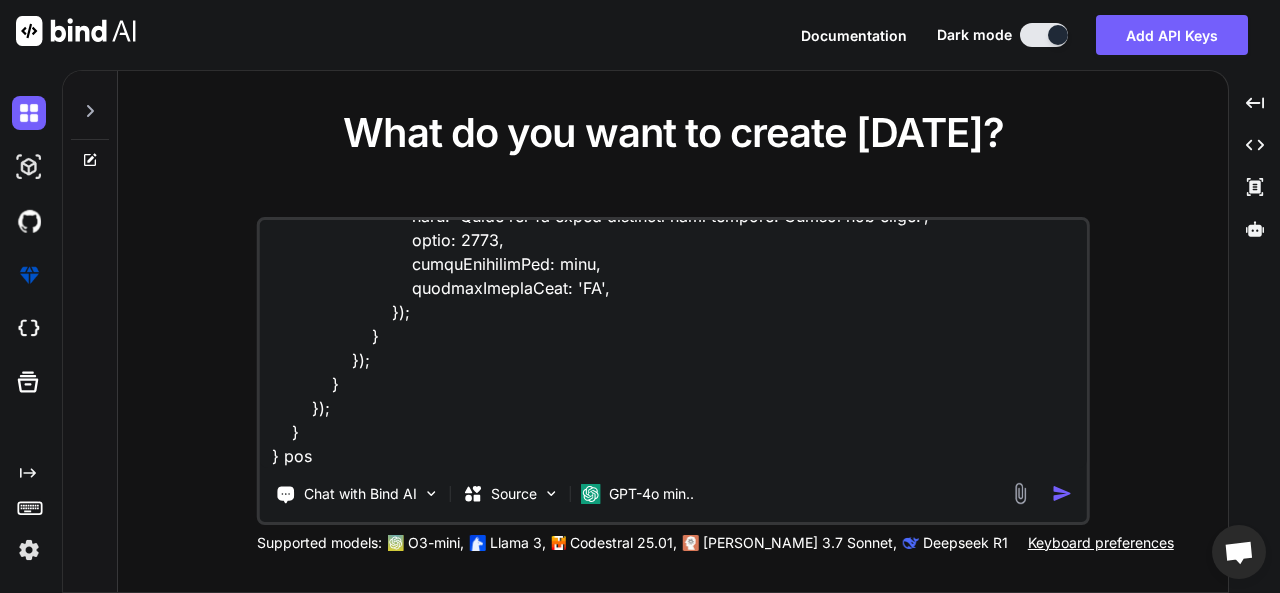 type on "function refundbyPayPal(paypaltransactionId) {
if (paypaltransactionId != null && paypaltransactionId != "" && paypaltransactionId != undefined) {
[DOMAIN_NAME]({
icon: 'warning',
title: 'Issue Refund',
text: 'Are sure you want to refund?',
timerProgressBar: true,
confirmButtonText: 'OK',
}).then((result) => {
if (result.isConfirmed) {
$.ajax({
url: '/Product/RefundByPayPal?paypaltransactionId=' + paypaltransactionId,
type: 'Get',
success: function (datas) {
if (datas === "COMPLETED") {
[DOMAIN_NAME]({
icon: 'success',
title: 'Refund Successful',
text: 'Refund has been completed.',
timerProgressBar: true,
confirmButtonText: 'OK',
..." 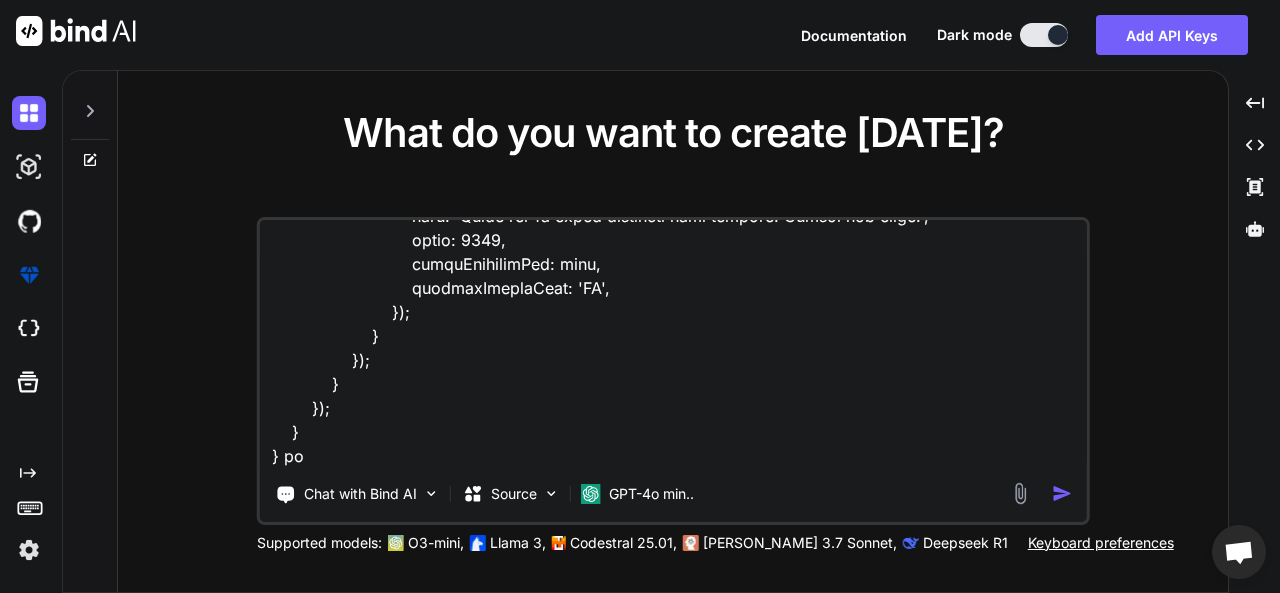 type on "function refundbyPayPal(paypaltransactionId) {
if (paypaltransactionId != null && paypaltransactionId != "" && paypaltransactionId != undefined) {
[DOMAIN_NAME]({
icon: 'warning',
title: 'Issue Refund',
text: 'Are sure you want to refund?',
timerProgressBar: true,
confirmButtonText: 'OK',
}).then((result) => {
if (result.isConfirmed) {
$.ajax({
url: '/Product/RefundByPayPal?paypaltransactionId=' + paypaltransactionId,
type: 'Get',
success: function (datas) {
if (datas === "COMPLETED") {
[DOMAIN_NAME]({
icon: 'success',
title: 'Refund Successful',
text: 'Refund has been completed.',
timerProgressBar: true,
confirmButtonText: 'OK',
..." 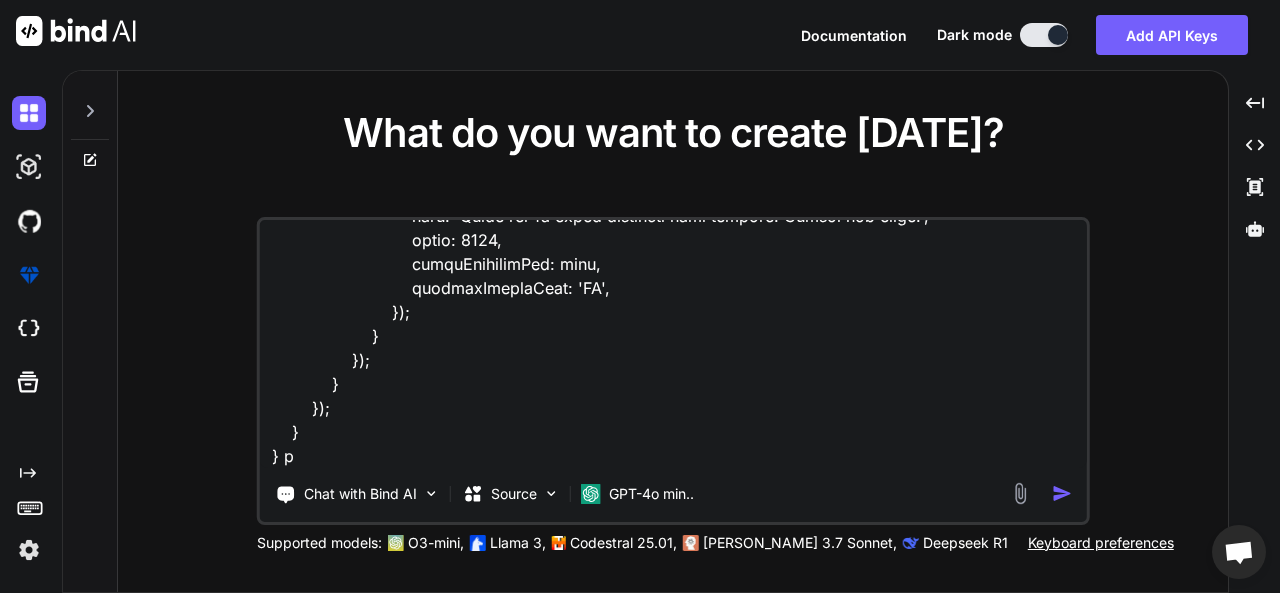 type on "function refundbyPayPal(paypaltransactionId) {
if (paypaltransactionId != null && paypaltransactionId != "" && paypaltransactionId != undefined) {
[DOMAIN_NAME]({
icon: 'warning',
title: 'Issue Refund',
text: 'Are sure you want to refund?',
timerProgressBar: true,
confirmButtonText: 'OK',
}).then((result) => {
if (result.isConfirmed) {
$.ajax({
url: '/Product/RefundByPayPal?paypaltransactionId=' + paypaltransactionId,
type: 'Get',
success: function (datas) {
if (datas === "COMPLETED") {
[DOMAIN_NAME]({
icon: 'success',
title: 'Refund Successful',
text: 'Refund has been completed.',
timerProgressBar: true,
confirmButtonText: 'OK',
..." 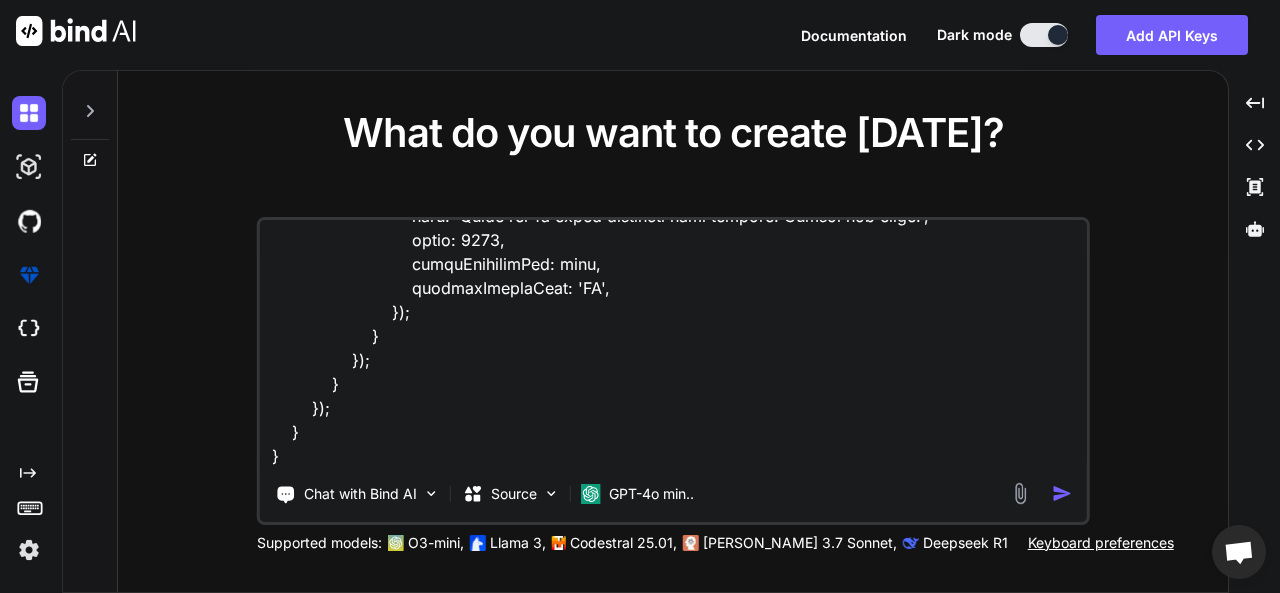type on "function refundbyPayPal(paypaltransactionId) {
if (paypaltransactionId != null && paypaltransactionId != "" && paypaltransactionId != undefined) {
[DOMAIN_NAME]({
icon: 'warning',
title: 'Issue Refund',
text: 'Are sure you want to refund?',
timerProgressBar: true,
confirmButtonText: 'OK',
}).then((result) => {
if (result.isConfirmed) {
$.ajax({
url: '/Product/RefundByPayPal?paypaltransactionId=' + paypaltransactionId,
type: 'Get',
success: function (datas) {
if (datas === "COMPLETED") {
[DOMAIN_NAME]({
icon: 'success',
title: 'Refund Successful',
text: 'Refund has been completed.',
timerProgressBar: true,
confirmButtonText: 'OK',
..." 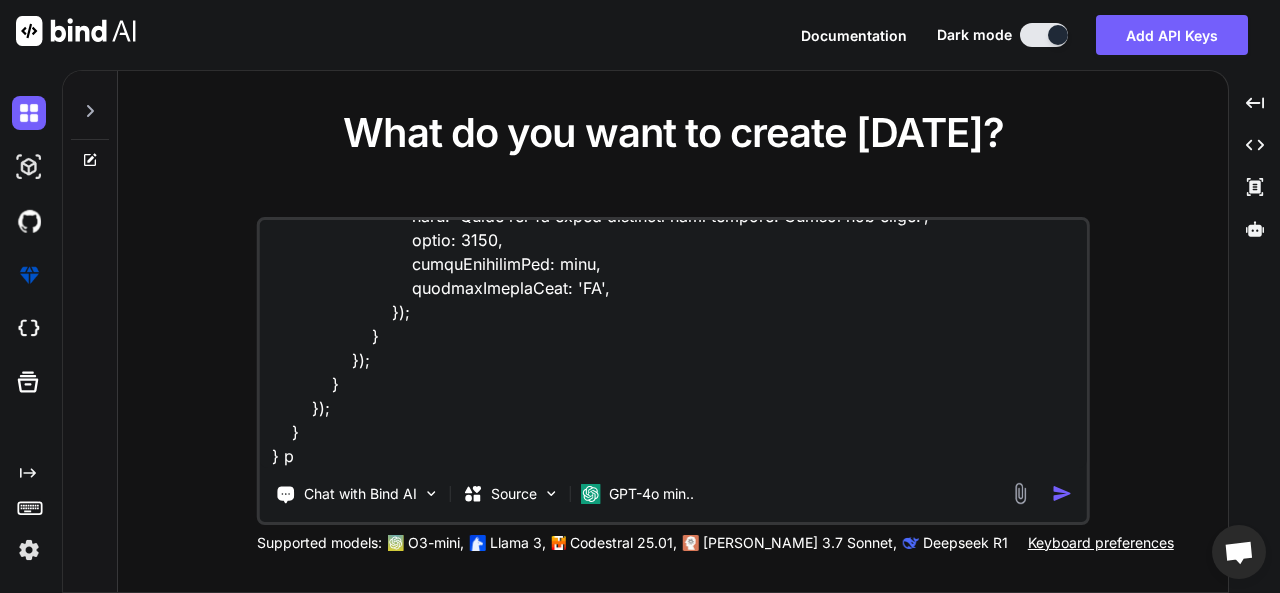 type on "function refundbyPayPal(paypaltransactionId) {
if (paypaltransactionId != null && paypaltransactionId != "" && paypaltransactionId != undefined) {
[DOMAIN_NAME]({
icon: 'warning',
title: 'Issue Refund',
text: 'Are sure you want to refund?',
timerProgressBar: true,
confirmButtonText: 'OK',
}).then((result) => {
if (result.isConfirmed) {
$.ajax({
url: '/Product/RefundByPayPal?paypaltransactionId=' + paypaltransactionId,
type: 'Get',
success: function (datas) {
if (datas === "COMPLETED") {
[DOMAIN_NAME]({
icon: 'success',
title: 'Refund Successful',
text: 'Refund has been completed.',
timerProgressBar: true,
confirmButtonText: 'OK',
..." 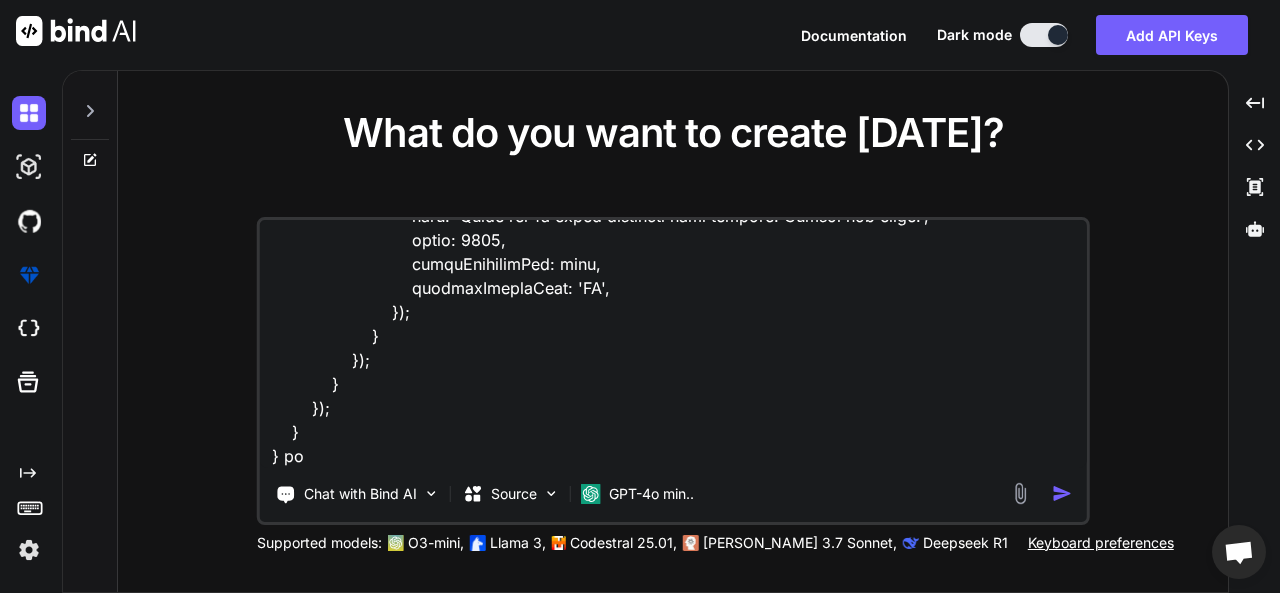 type on "function refundbyPayPal(paypaltransactionId) {
if (paypaltransactionId != null && paypaltransactionId != "" && paypaltransactionId != undefined) {
[DOMAIN_NAME]({
icon: 'warning',
title: 'Issue Refund',
text: 'Are sure you want to refund?',
timerProgressBar: true,
confirmButtonText: 'OK',
}).then((result) => {
if (result.isConfirmed) {
$.ajax({
url: '/Product/RefundByPayPal?paypaltransactionId=' + paypaltransactionId,
type: 'Get',
success: function (datas) {
if (datas === "COMPLETED") {
[DOMAIN_NAME]({
icon: 'success',
title: 'Refund Successful',
text: 'Refund has been completed.',
timerProgressBar: true,
confirmButtonText: 'OK',
..." 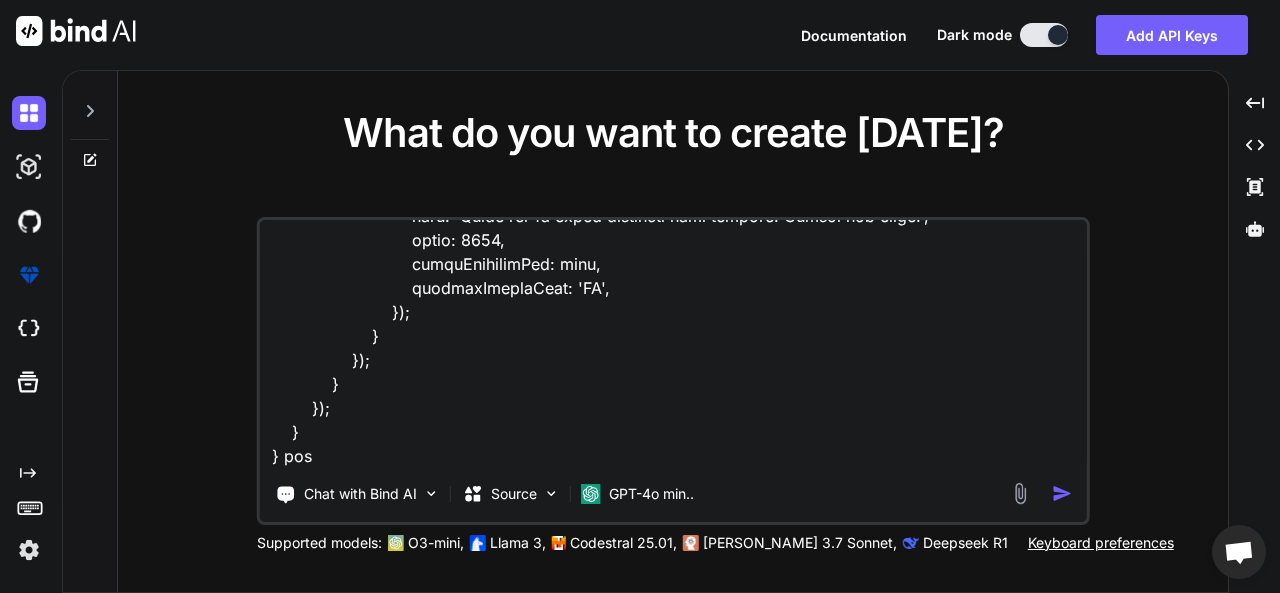 type on "function refundbyPayPal(paypaltransactionId) {
if (paypaltransactionId != null && paypaltransactionId != "" && paypaltransactionId != undefined) {
[DOMAIN_NAME]({
icon: 'warning',
title: 'Issue Refund',
text: 'Are sure you want to refund?',
timerProgressBar: true,
confirmButtonText: 'OK',
}).then((result) => {
if (result.isConfirmed) {
$.ajax({
url: '/Product/RefundByPayPal?paypaltransactionId=' + paypaltransactionId,
type: 'Get',
success: function (datas) {
if (datas === "COMPLETED") {
[DOMAIN_NAME]({
icon: 'success',
title: 'Refund Successful',
text: 'Refund has been completed.',
timerProgressBar: true,
confirmButtonText: 'OK',
..." 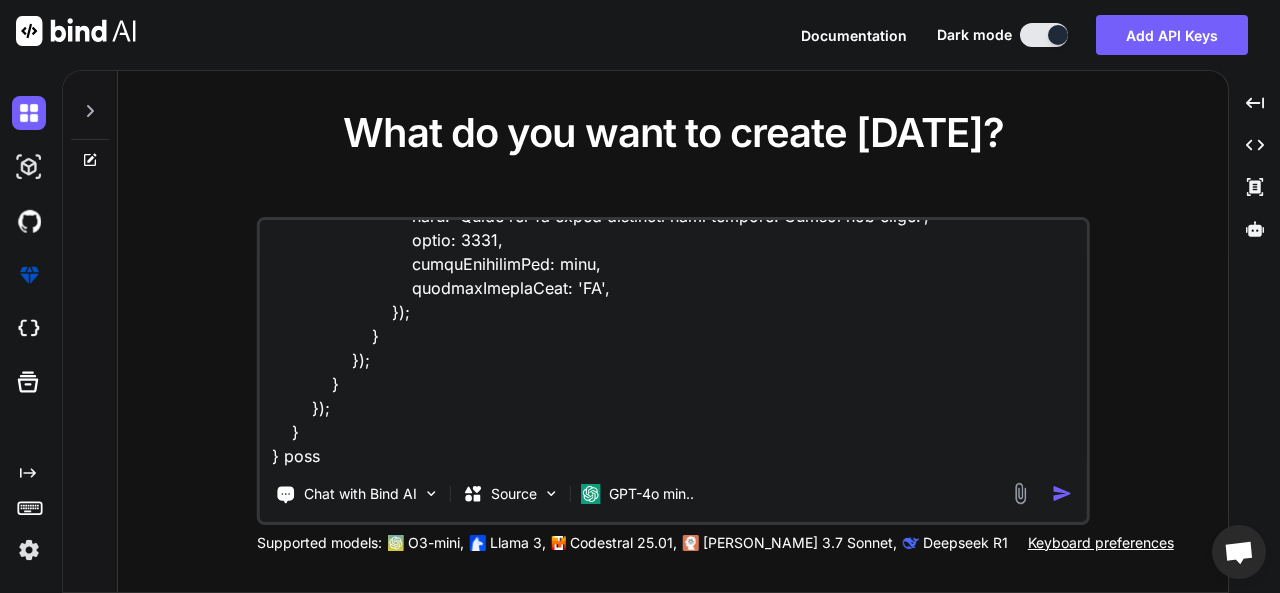 type on "function refundbyPayPal(paypaltransactionId) {
if (paypaltransactionId != null && paypaltransactionId != "" && paypaltransactionId != undefined) {
[DOMAIN_NAME]({
icon: 'warning',
title: 'Issue Refund',
text: 'Are sure you want to refund?',
timerProgressBar: true,
confirmButtonText: 'OK',
}).then((result) => {
if (result.isConfirmed) {
$.ajax({
url: '/Product/RefundByPayPal?paypaltransactionId=' + paypaltransactionId,
type: 'Get',
success: function (datas) {
if (datas === "COMPLETED") {
[DOMAIN_NAME]({
icon: 'success',
title: 'Refund Successful',
text: 'Refund has been completed.',
timerProgressBar: true,
confirmButtonText: 'OK',
..." 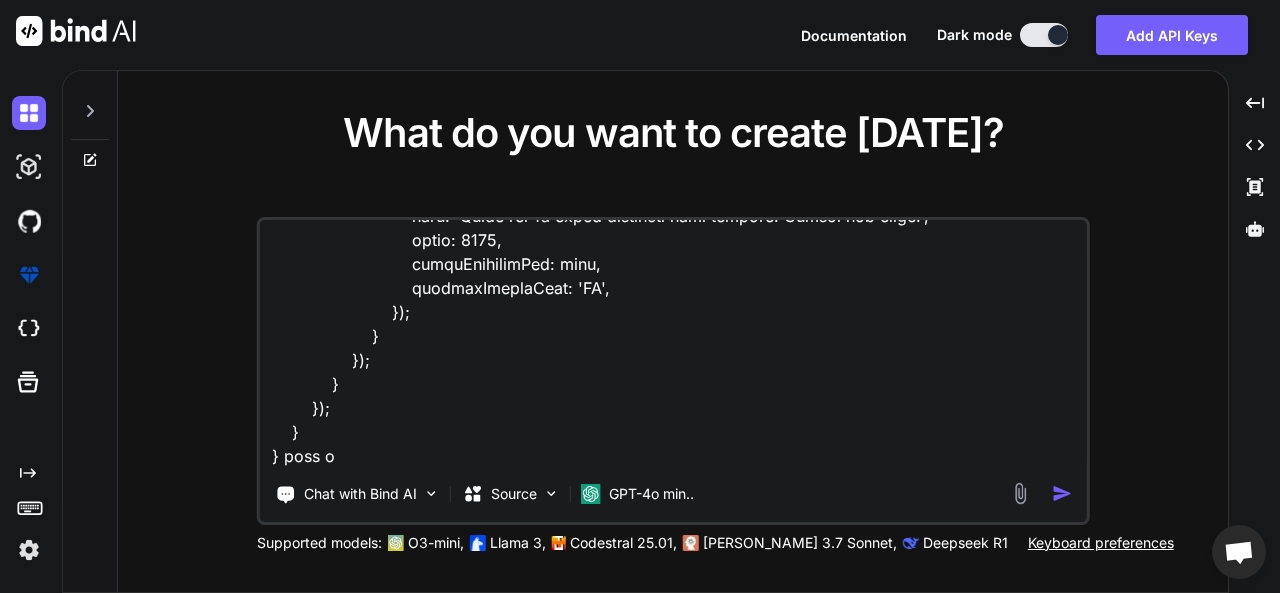 type on "function refundbyPayPal(paypaltransactionId) {
if (paypaltransactionId != null && paypaltransactionId != "" && paypaltransactionId != undefined) {
[DOMAIN_NAME]({
icon: 'warning',
title: 'Issue Refund',
text: 'Are sure you want to refund?',
timerProgressBar: true,
confirmButtonText: 'OK',
}).then((result) => {
if (result.isConfirmed) {
$.ajax({
url: '/Product/RefundByPayPal?paypaltransactionId=' + paypaltransactionId,
type: 'Get',
success: function (datas) {
if (datas === "COMPLETED") {
[DOMAIN_NAME]({
icon: 'success',
title: 'Refund Successful',
text: 'Refund has been completed.',
timerProgressBar: true,
confirmButtonText: 'OK',
..." 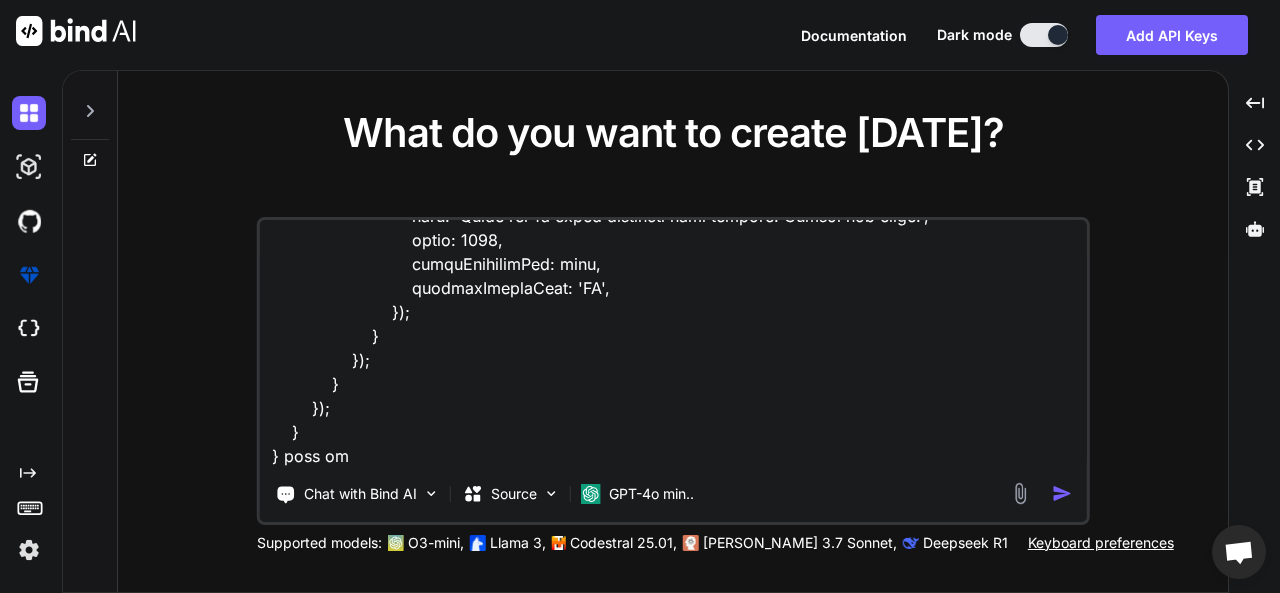 type on "x" 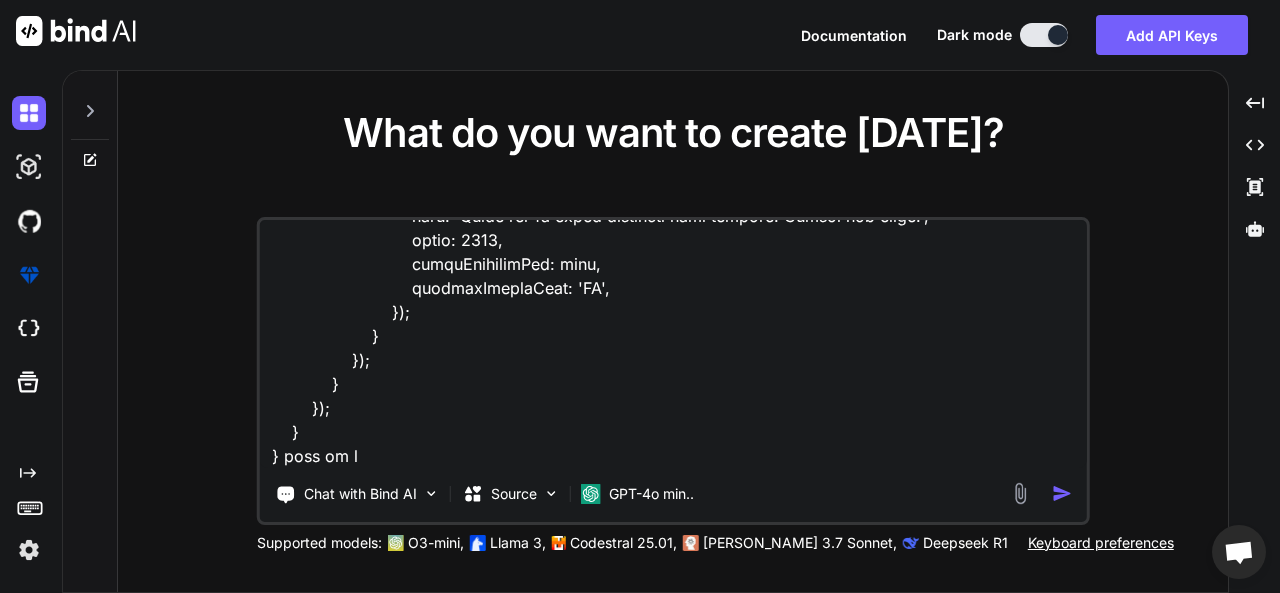 type on "function refundbyPayPal(paypaltransactionId) {
if (paypaltransactionId != null && paypaltransactionId != "" && paypaltransactionId != undefined) {
[DOMAIN_NAME]({
icon: 'warning',
title: 'Issue Refund',
text: 'Are sure you want to refund?',
timerProgressBar: true,
confirmButtonText: 'OK',
}).then((result) => {
if (result.isConfirmed) {
$.ajax({
url: '/Product/RefundByPayPal?paypaltransactionId=' + paypaltransactionId,
type: 'Get',
success: function (datas) {
if (datas === "COMPLETED") {
[DOMAIN_NAME]({
icon: 'success',
title: 'Refund Successful',
text: 'Refund has been completed.',
timerProgressBar: true,
confirmButtonText: 'OK',
..." 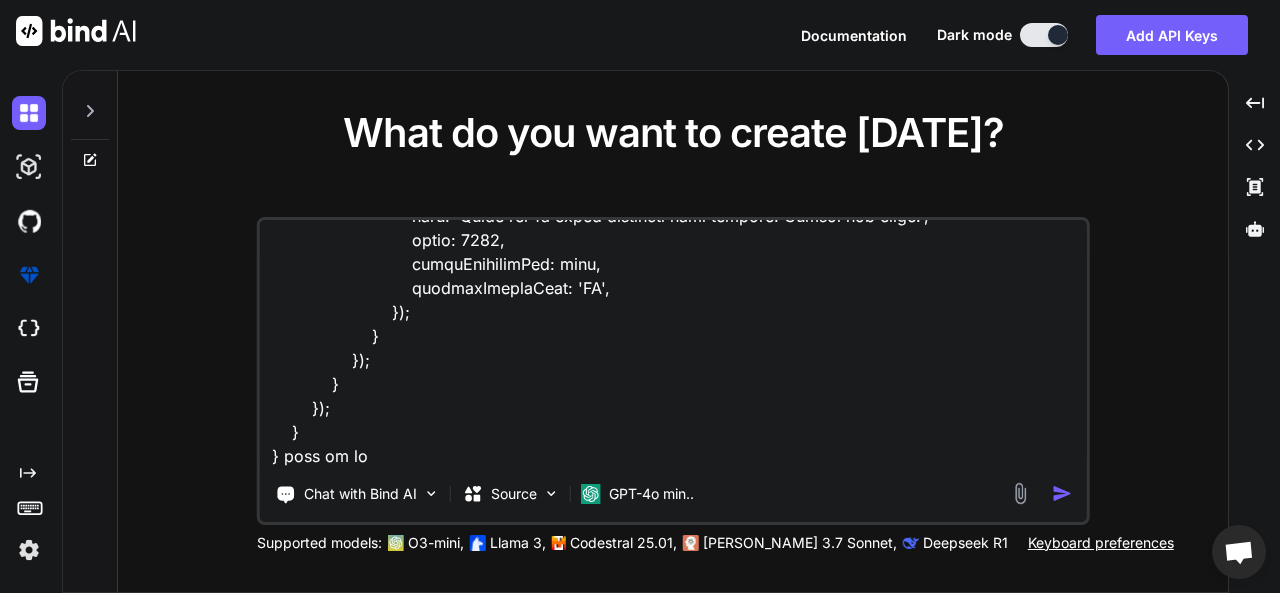 type on "function refundbyPayPal(paypaltransactionId) {
if (paypaltransactionId != null && paypaltransactionId != "" && paypaltransactionId != undefined) {
[DOMAIN_NAME]({
icon: 'warning',
title: 'Issue Refund',
text: 'Are sure you want to refund?',
timerProgressBar: true,
confirmButtonText: 'OK',
}).then((result) => {
if (result.isConfirmed) {
$.ajax({
url: '/Product/RefundByPayPal?paypaltransactionId=' + paypaltransactionId,
type: 'Get',
success: function (datas) {
if (datas === "COMPLETED") {
[DOMAIN_NAME]({
icon: 'success',
title: 'Refund Successful',
text: 'Refund has been completed.',
timerProgressBar: true,
confirmButtonText: 'OK',
..." 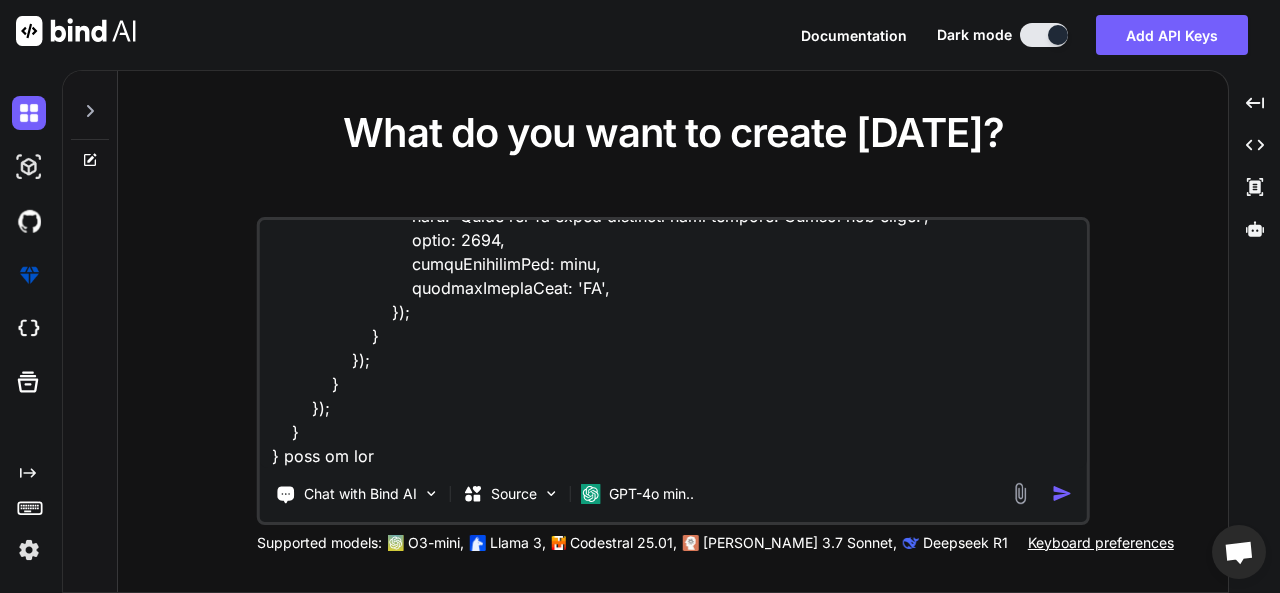 type on "function refundbyPayPal(paypaltransactionId) {
if (paypaltransactionId != null && paypaltransactionId != "" && paypaltransactionId != undefined) {
[DOMAIN_NAME]({
icon: 'warning',
title: 'Issue Refund',
text: 'Are sure you want to refund?',
timerProgressBar: true,
confirmButtonText: 'OK',
}).then((result) => {
if (result.isConfirmed) {
$.ajax({
url: '/Product/RefundByPayPal?paypaltransactionId=' + paypaltransactionId,
type: 'Get',
success: function (datas) {
if (datas === "COMPLETED") {
[DOMAIN_NAME]({
icon: 'success',
title: 'Refund Successful',
text: 'Refund has been completed.',
timerProgressBar: true,
confirmButtonText: 'OK',
..." 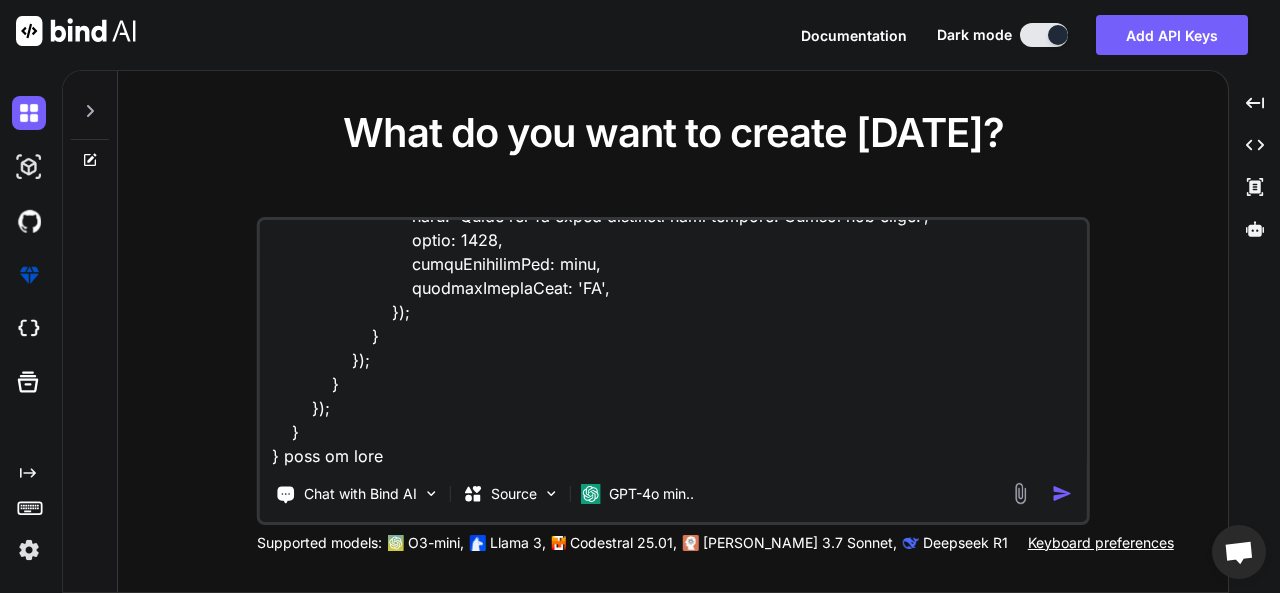 type on "function refundbyPayPal(paypaltransactionId) {
if (paypaltransactionId != null && paypaltransactionId != "" && paypaltransactionId != undefined) {
[DOMAIN_NAME]({
icon: 'warning',
title: 'Issue Refund',
text: 'Are sure you want to refund?',
timerProgressBar: true,
confirmButtonText: 'OK',
}).then((result) => {
if (result.isConfirmed) {
$.ajax({
url: '/Product/RefundByPayPal?paypaltransactionId=' + paypaltransactionId,
type: 'Get',
success: function (datas) {
if (datas === "COMPLETED") {
[DOMAIN_NAME]({
icon: 'success',
title: 'Refund Successful',
text: 'Refund has been completed.',
timerProgressBar: true,
confirmButtonText: 'OK',
..." 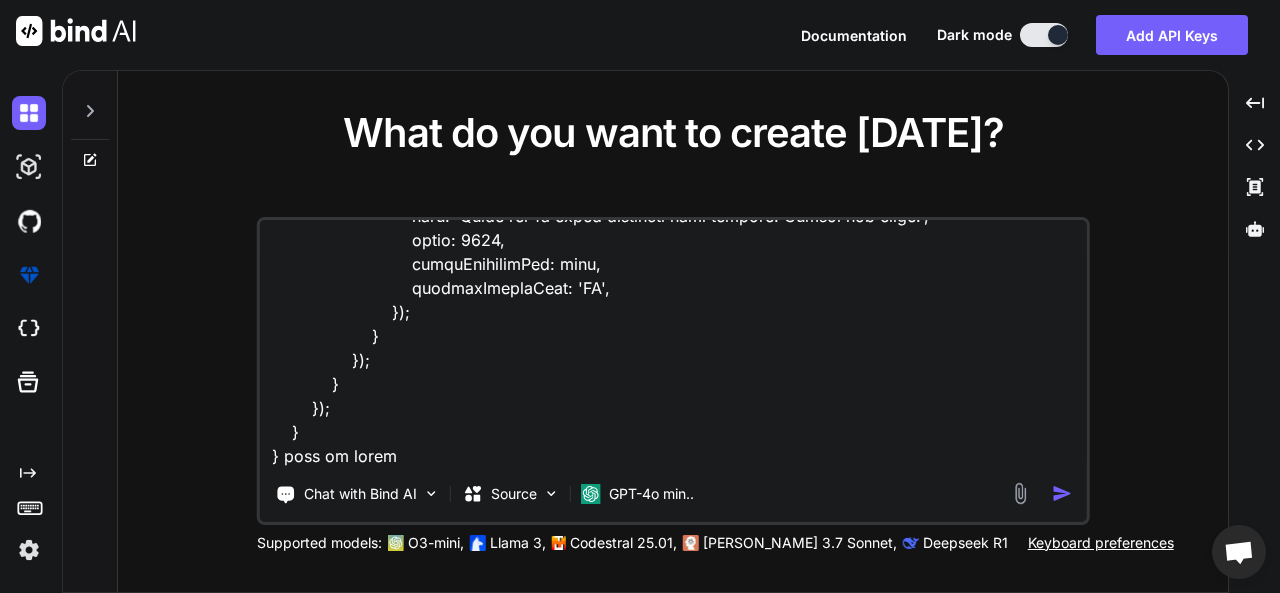 type on "function refundbyPayPal(paypaltransactionId) {
if (paypaltransactionId != null && paypaltransactionId != "" && paypaltransactionId != undefined) {
[DOMAIN_NAME]({
icon: 'warning',
title: 'Issue Refund',
text: 'Are sure you want to refund?',
timerProgressBar: true,
confirmButtonText: 'OK',
}).then((result) => {
if (result.isConfirmed) {
$.ajax({
url: '/Product/RefundByPayPal?paypaltransactionId=' + paypaltransactionId,
type: 'Get',
success: function (datas) {
if (datas === "COMPLETED") {
[DOMAIN_NAME]({
icon: 'success',
title: 'Refund Successful',
text: 'Refund has been completed.',
timerProgressBar: true,
confirmButtonText: 'OK',
..." 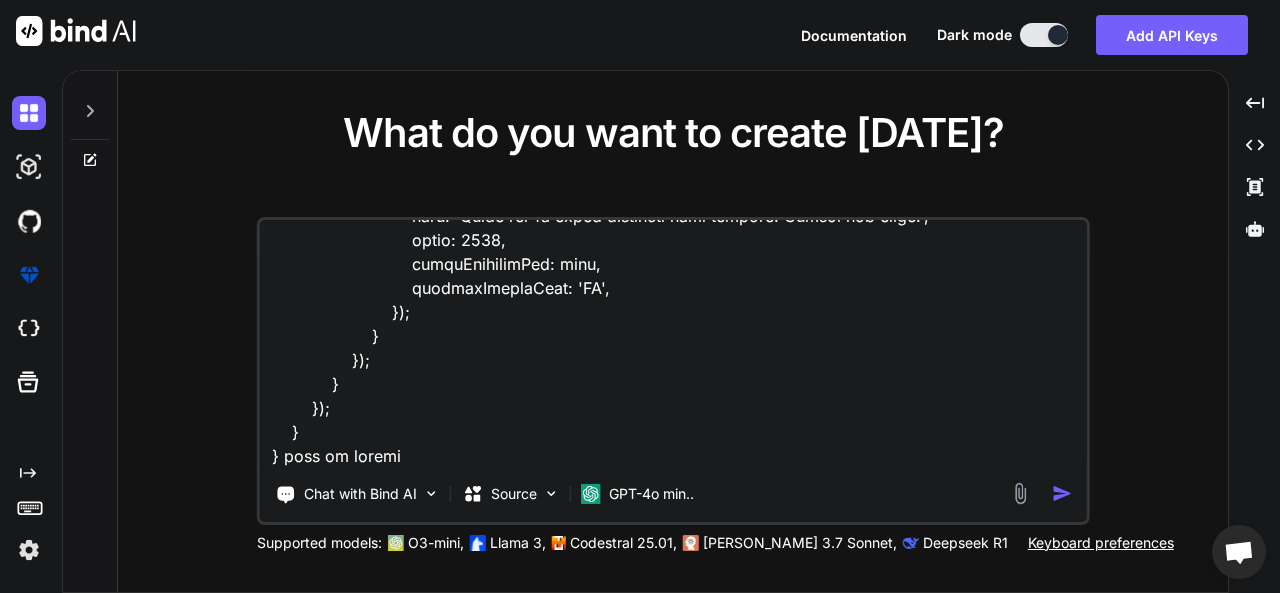 type on "function refundbyPayPal(paypaltransactionId) {
if (paypaltransactionId != null && paypaltransactionId != "" && paypaltransactionId != undefined) {
[DOMAIN_NAME]({
icon: 'warning',
title: 'Issue Refund',
text: 'Are sure you want to refund?',
timerProgressBar: true,
confirmButtonText: 'OK',
}).then((result) => {
if (result.isConfirmed) {
$.ajax({
url: '/Product/RefundByPayPal?paypaltransactionId=' + paypaltransactionId,
type: 'Get',
success: function (datas) {
if (datas === "COMPLETED") {
[DOMAIN_NAME]({
icon: 'success',
title: 'Refund Successful',
text: 'Refund has been completed.',
timerProgressBar: true,
confirmButtonText: 'OK',
..." 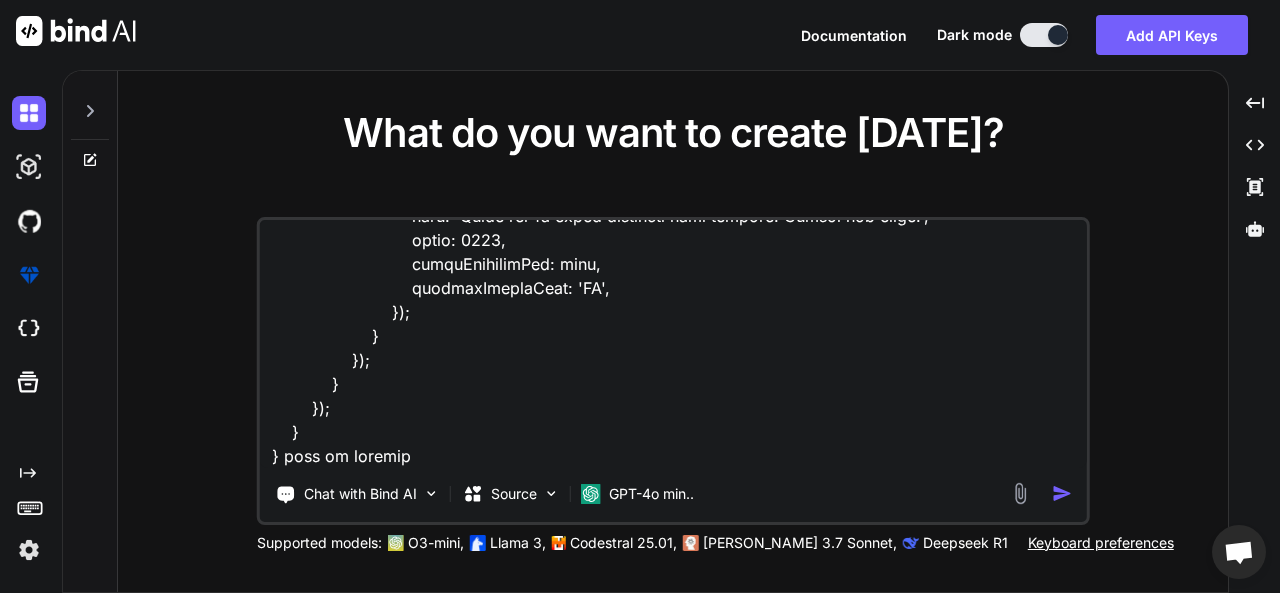 type on "function refundbyPayPal(paypaltransactionId) {
if (paypaltransactionId != null && paypaltransactionId != "" && paypaltransactionId != undefined) {
[DOMAIN_NAME]({
icon: 'warning',
title: 'Issue Refund',
text: 'Are sure you want to refund?',
timerProgressBar: true,
confirmButtonText: 'OK',
}).then((result) => {
if (result.isConfirmed) {
$.ajax({
url: '/Product/RefundByPayPal?paypaltransactionId=' + paypaltransactionId,
type: 'Get',
success: function (datas) {
if (datas === "COMPLETED") {
[DOMAIN_NAME]({
icon: 'success',
title: 'Refund Successful',
text: 'Refund has been completed.',
timerProgressBar: true,
confirmButtonText: 'OK',
..." 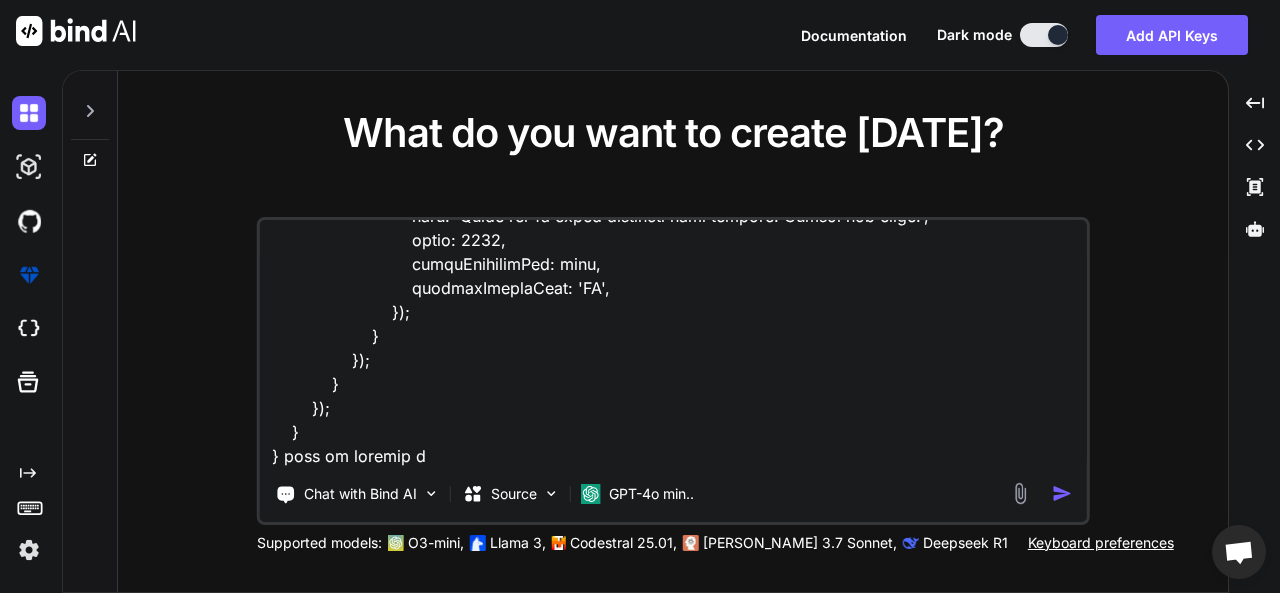 type on "function refundbyPayPal(paypaltransactionId) {
if (paypaltransactionId != null && paypaltransactionId != "" && paypaltransactionId != undefined) {
[DOMAIN_NAME]({
icon: 'warning',
title: 'Issue Refund',
text: 'Are sure you want to refund?',
timerProgressBar: true,
confirmButtonText: 'OK',
}).then((result) => {
if (result.isConfirmed) {
$.ajax({
url: '/Product/RefundByPayPal?paypaltransactionId=' + paypaltransactionId,
type: 'Get',
success: function (datas) {
if (datas === "COMPLETED") {
[DOMAIN_NAME]({
icon: 'success',
title: 'Refund Successful',
text: 'Refund has been completed.',
timerProgressBar: true,
confirmButtonText: 'OK',
..." 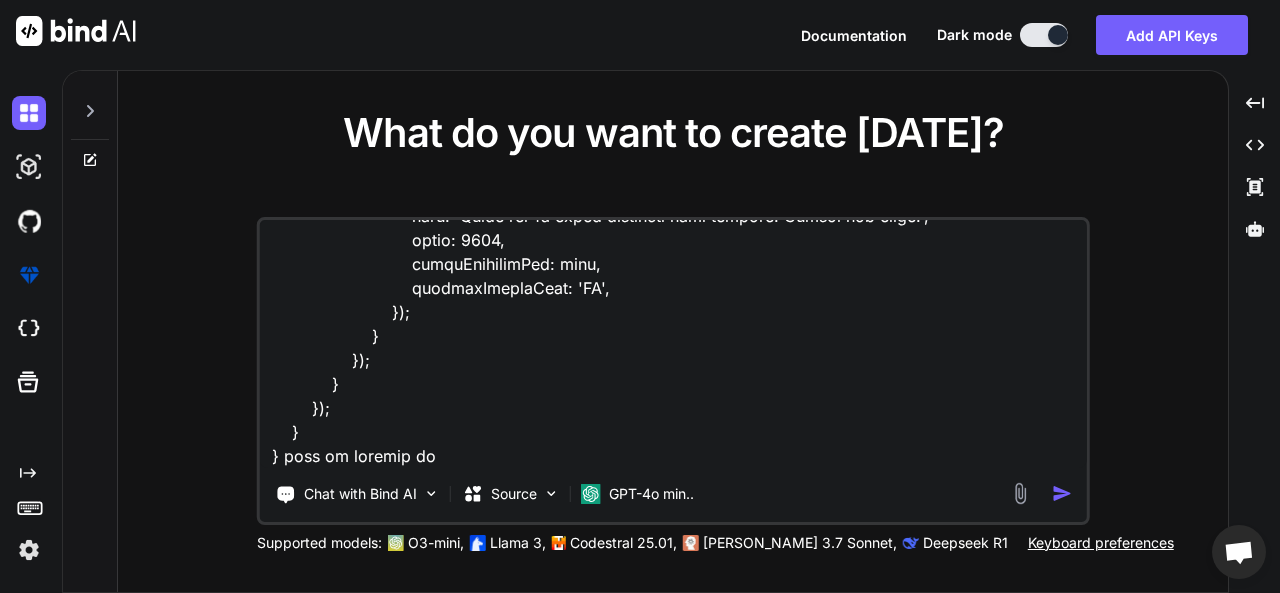 type on "function refundbyPayPal(paypaltransactionId) {
if (paypaltransactionId != null && paypaltransactionId != "" && paypaltransactionId != undefined) {
[DOMAIN_NAME]({
icon: 'warning',
title: 'Issue Refund',
text: 'Are sure you want to refund?',
timerProgressBar: true,
confirmButtonText: 'OK',
}).then((result) => {
if (result.isConfirmed) {
$.ajax({
url: '/Product/RefundByPayPal?paypaltransactionId=' + paypaltransactionId,
type: 'Get',
success: function (datas) {
if (datas === "COMPLETED") {
[DOMAIN_NAME]({
icon: 'success',
title: 'Refund Successful',
text: 'Refund has been completed.',
timerProgressBar: true,
confirmButtonText: 'OK',
..." 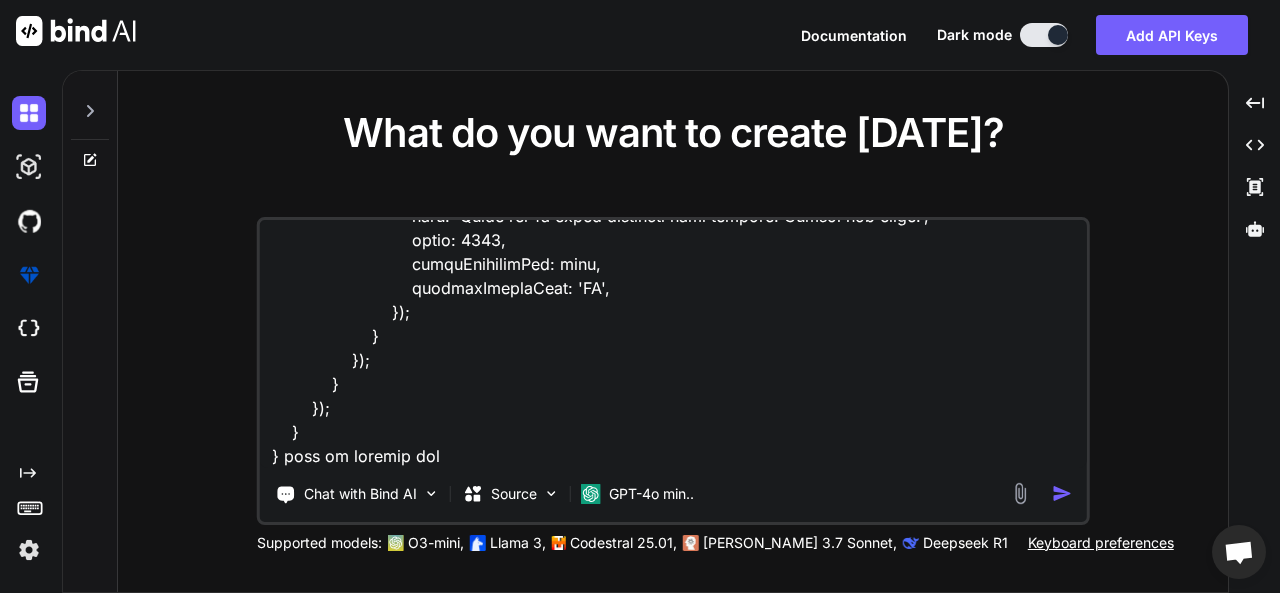 type on "function refundbyPayPal(paypaltransactionId) {
if (paypaltransactionId != null && paypaltransactionId != "" && paypaltransactionId != undefined) {
[DOMAIN_NAME]({
icon: 'warning',
title: 'Issue Refund',
text: 'Are sure you want to refund?',
timerProgressBar: true,
confirmButtonText: 'OK',
}).then((result) => {
if (result.isConfirmed) {
$.ajax({
url: '/Product/RefundByPayPal?paypaltransactionId=' + paypaltransactionId,
type: 'Get',
success: function (datas) {
if (datas === "COMPLETED") {
[DOMAIN_NAME]({
icon: 'success',
title: 'Refund Successful',
text: 'Refund has been completed.',
timerProgressBar: true,
confirmButtonText: 'OK',
..." 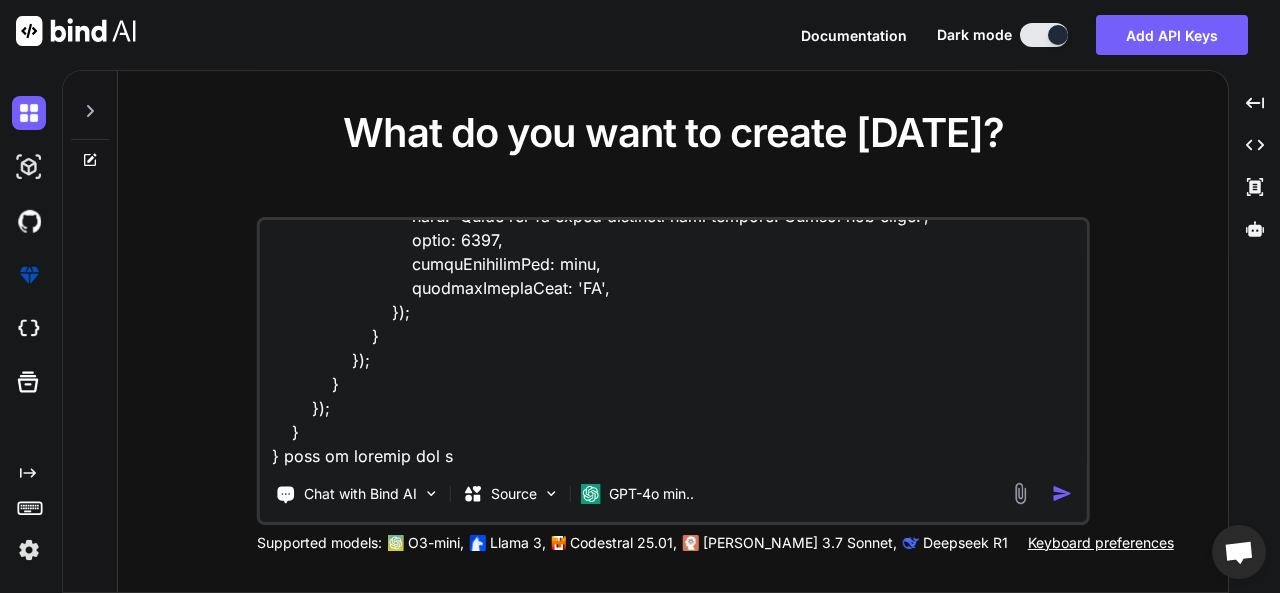 type on "function refundbyPayPal(paypaltransactionId) {
if (paypaltransactionId != null && paypaltransactionId != "" && paypaltransactionId != undefined) {
[DOMAIN_NAME]({
icon: 'warning',
title: 'Issue Refund',
text: 'Are sure you want to refund?',
timerProgressBar: true,
confirmButtonText: 'OK',
}).then((result) => {
if (result.isConfirmed) {
$.ajax({
url: '/Product/RefundByPayPal?paypaltransactionId=' + paypaltransactionId,
type: 'Get',
success: function (datas) {
if (datas === "COMPLETED") {
[DOMAIN_NAME]({
icon: 'success',
title: 'Refund Successful',
text: 'Refund has been completed.',
timerProgressBar: true,
confirmButtonText: 'OK',
..." 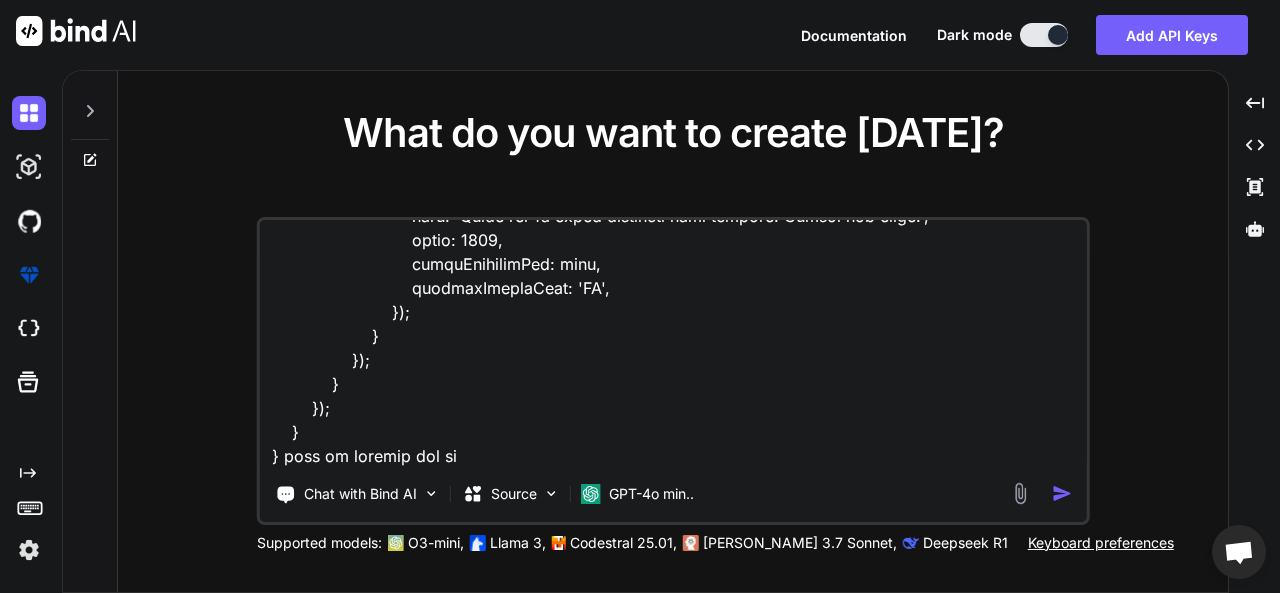 type on "function refundbyPayPal(paypaltransactionId) {
if (paypaltransactionId != null && paypaltransactionId != "" && paypaltransactionId != undefined) {
[DOMAIN_NAME]({
icon: 'warning',
title: 'Issue Refund',
text: 'Are sure you want to refund?',
timerProgressBar: true,
confirmButtonText: 'OK',
}).then((result) => {
if (result.isConfirmed) {
$.ajax({
url: '/Product/RefundByPayPal?paypaltransactionId=' + paypaltransactionId,
type: 'Get',
success: function (datas) {
if (datas === "COMPLETED") {
[DOMAIN_NAME]({
icon: 'success',
title: 'Refund Successful',
text: 'Refund has been completed.',
timerProgressBar: true,
confirmButtonText: 'OK',
..." 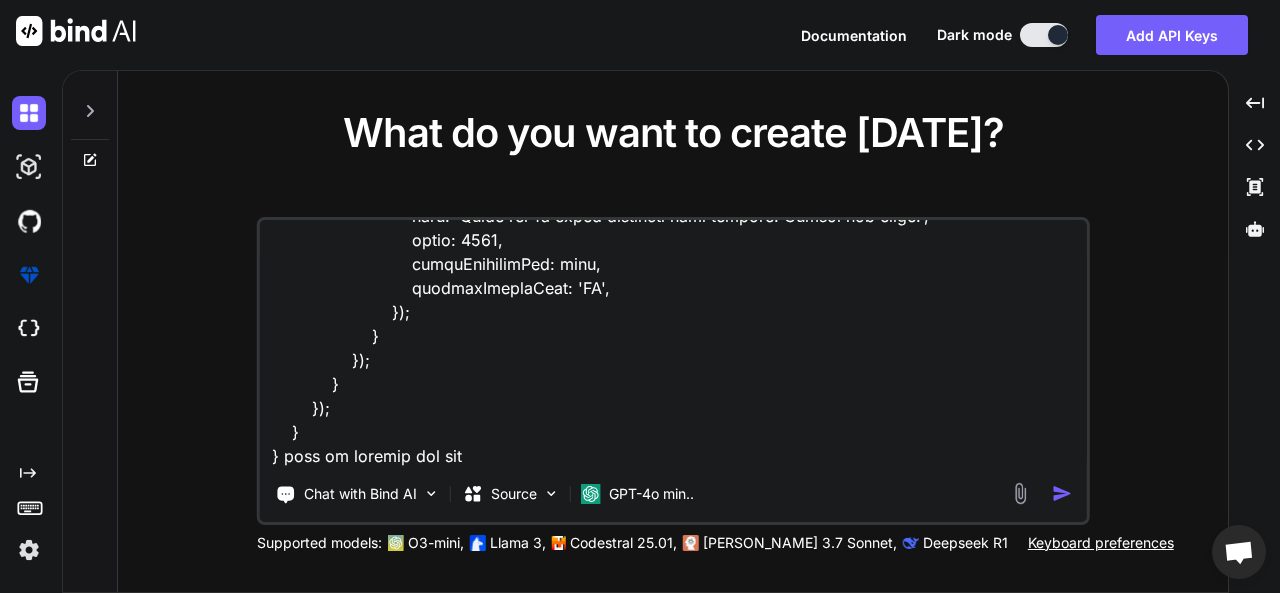 type on "function refundbyPayPal(paypaltransactionId) {
if (paypaltransactionId != null && paypaltransactionId != "" && paypaltransactionId != undefined) {
[DOMAIN_NAME]({
icon: 'warning',
title: 'Issue Refund',
text: 'Are sure you want to refund?',
timerProgressBar: true,
confirmButtonText: 'OK',
}).then((result) => {
if (result.isConfirmed) {
$.ajax({
url: '/Product/RefundByPayPal?paypaltransactionId=' + paypaltransactionId,
type: 'Get',
success: function (datas) {
if (datas === "COMPLETED") {
[DOMAIN_NAME]({
icon: 'success',
title: 'Refund Successful',
text: 'Refund has been completed.',
timerProgressBar: true,
confirmButtonText: 'OK',
..." 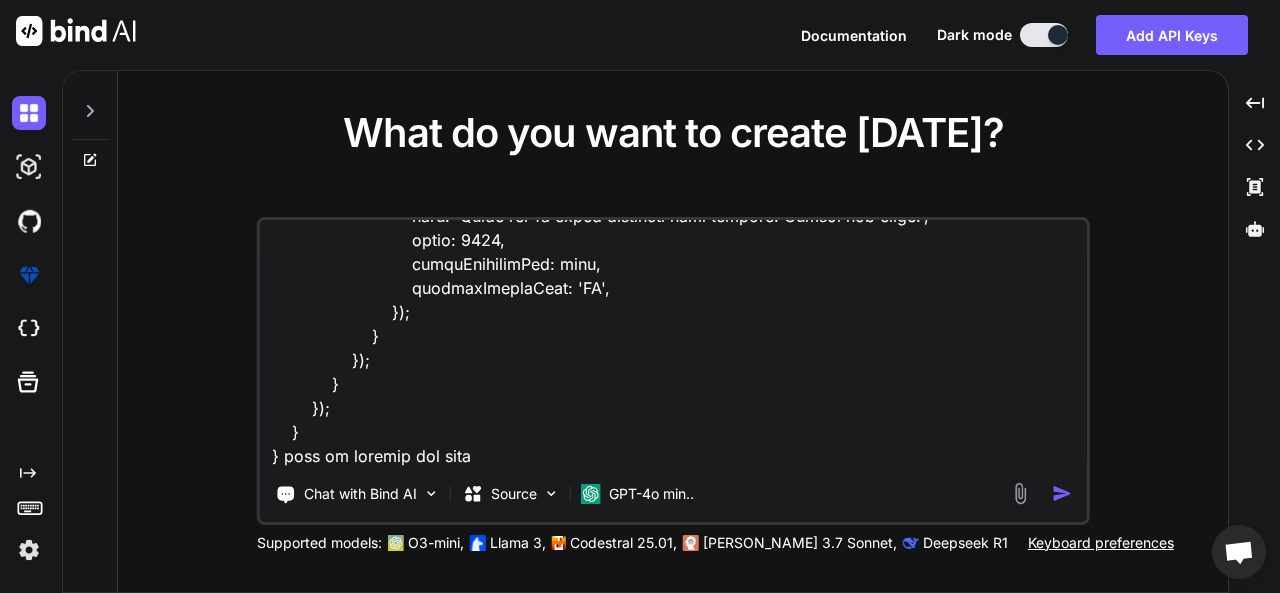 type on "function refundbyPayPal(paypaltransactionId) {
if (paypaltransactionId != null && paypaltransactionId != "" && paypaltransactionId != undefined) {
[DOMAIN_NAME]({
icon: 'warning',
title: 'Issue Refund',
text: 'Are sure you want to refund?',
timerProgressBar: true,
confirmButtonText: 'OK',
}).then((result) => {
if (result.isConfirmed) {
$.ajax({
url: '/Product/RefundByPayPal?paypaltransactionId=' + paypaltransactionId,
type: 'Get',
success: function (datas) {
if (datas === "COMPLETED") {
[DOMAIN_NAME]({
icon: 'success',
title: 'Refund Successful',
text: 'Refund has been completed.',
timerProgressBar: true,
confirmButtonText: 'OK',
..." 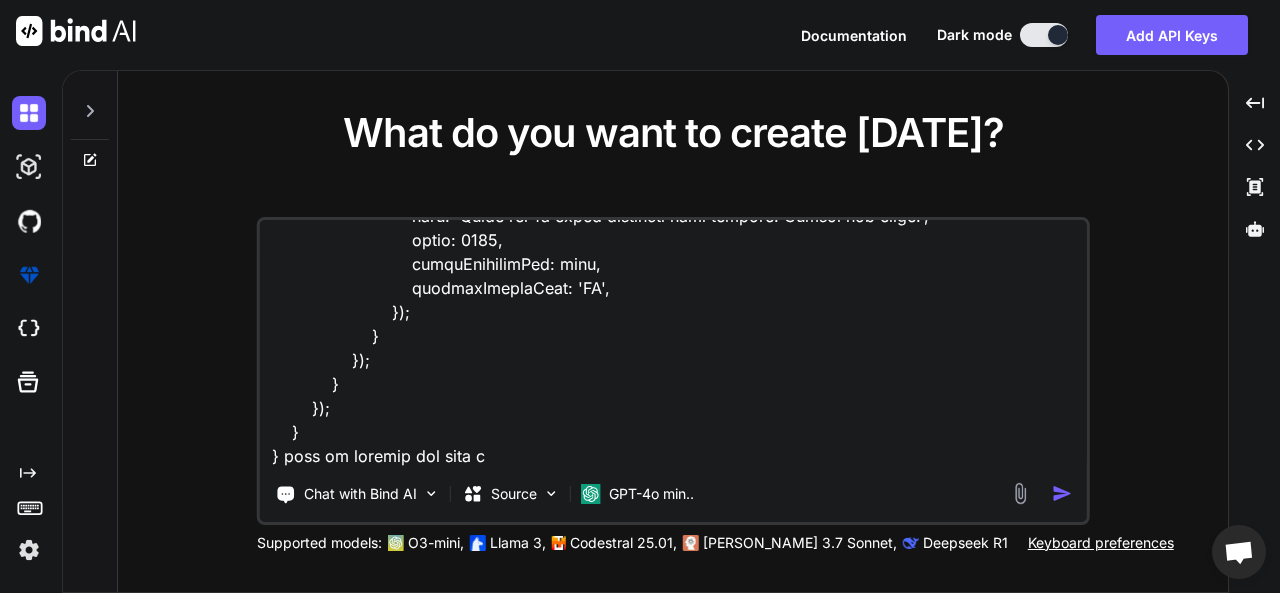 type on "function refundbyPayPal(paypaltransactionId) {
if (paypaltransactionId != null && paypaltransactionId != "" && paypaltransactionId != undefined) {
[DOMAIN_NAME]({
icon: 'warning',
title: 'Issue Refund',
text: 'Are sure you want to refund?',
timerProgressBar: true,
confirmButtonText: 'OK',
}).then((result) => {
if (result.isConfirmed) {
$.ajax({
url: '/Product/RefundByPayPal?paypaltransactionId=' + paypaltransactionId,
type: 'Get',
success: function (datas) {
if (datas === "COMPLETED") {
[DOMAIN_NAME]({
icon: 'success',
title: 'Refund Successful',
text: 'Refund has been completed.',
timerProgressBar: true,
confirmButtonText: 'OK',
..." 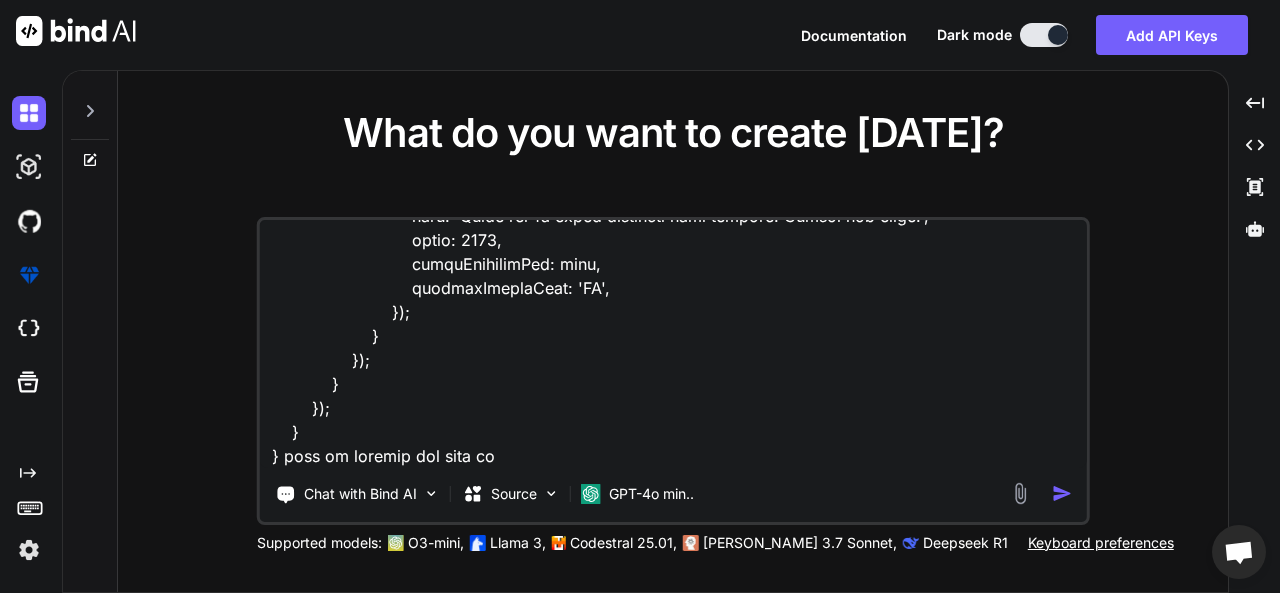 type on "function refundbyPayPal(paypaltransactionId) {
if (paypaltransactionId != null && paypaltransactionId != "" && paypaltransactionId != undefined) {
[DOMAIN_NAME]({
icon: 'warning',
title: 'Issue Refund',
text: 'Are sure you want to refund?',
timerProgressBar: true,
confirmButtonText: 'OK',
}).then((result) => {
if (result.isConfirmed) {
$.ajax({
url: '/Product/RefundByPayPal?paypaltransactionId=' + paypaltransactionId,
type: 'Get',
success: function (datas) {
if (datas === "COMPLETED") {
[DOMAIN_NAME]({
icon: 'success',
title: 'Refund Successful',
text: 'Refund has been completed.',
timerProgressBar: true,
confirmButtonText: 'OK',
..." 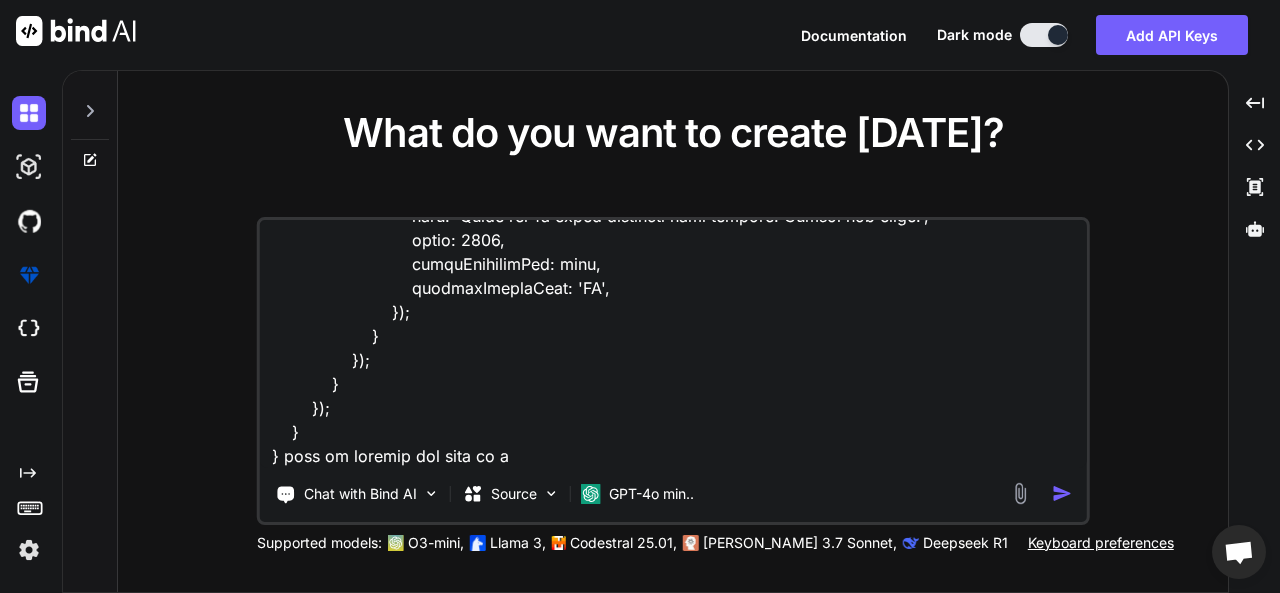 type on "function refundbyPayPal(paypaltransactionId) {
if (paypaltransactionId != null && paypaltransactionId != "" && paypaltransactionId != undefined) {
[DOMAIN_NAME]({
icon: 'warning',
title: 'Issue Refund',
text: 'Are sure you want to refund?',
timerProgressBar: true,
confirmButtonText: 'OK',
}).then((result) => {
if (result.isConfirmed) {
$.ajax({
url: '/Product/RefundByPayPal?paypaltransactionId=' + paypaltransactionId,
type: 'Get',
success: function (datas) {
if (datas === "COMPLETED") {
[DOMAIN_NAME]({
icon: 'success',
title: 'Refund Successful',
text: 'Refund has been completed.',
timerProgressBar: true,
confirmButtonText: 'OK',
..." 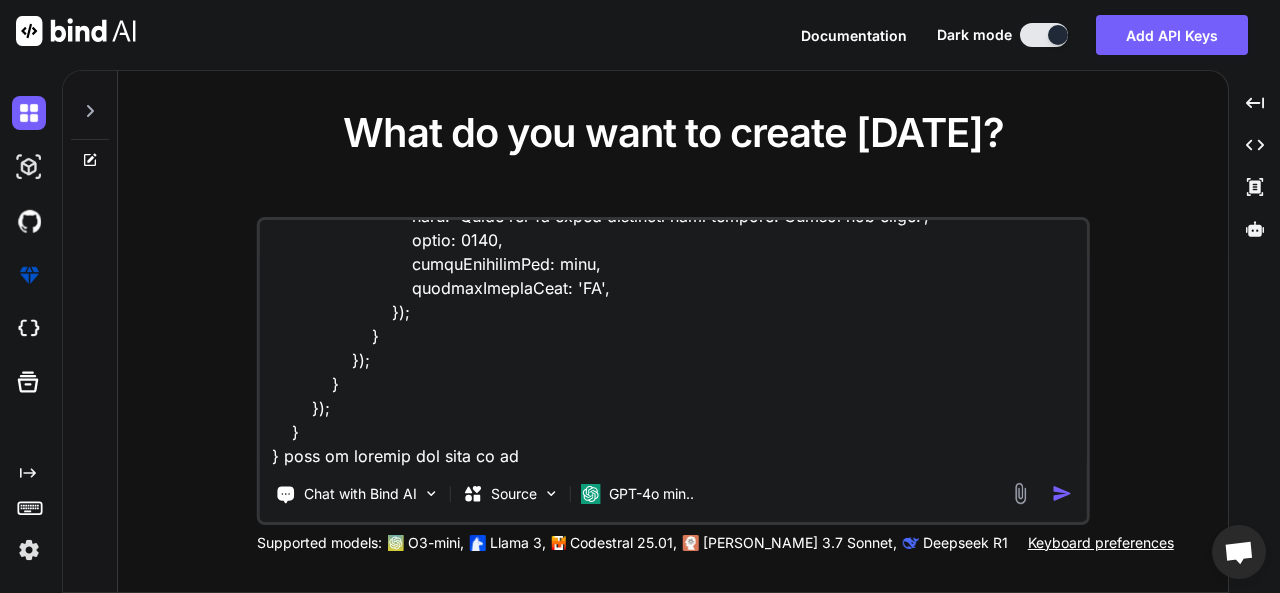 type on "function refundbyPayPal(paypaltransactionId) {
if (paypaltransactionId != null && paypaltransactionId != "" && paypaltransactionId != undefined) {
[DOMAIN_NAME]({
icon: 'warning',
title: 'Issue Refund',
text: 'Are sure you want to refund?',
timerProgressBar: true,
confirmButtonText: 'OK',
}).then((result) => {
if (result.isConfirmed) {
$.ajax({
url: '/Product/RefundByPayPal?paypaltransactionId=' + paypaltransactionId,
type: 'Get',
success: function (datas) {
if (datas === "COMPLETED") {
[DOMAIN_NAME]({
icon: 'success',
title: 'Refund Successful',
text: 'Refund has been completed.',
timerProgressBar: true,
confirmButtonText: 'OK',
..." 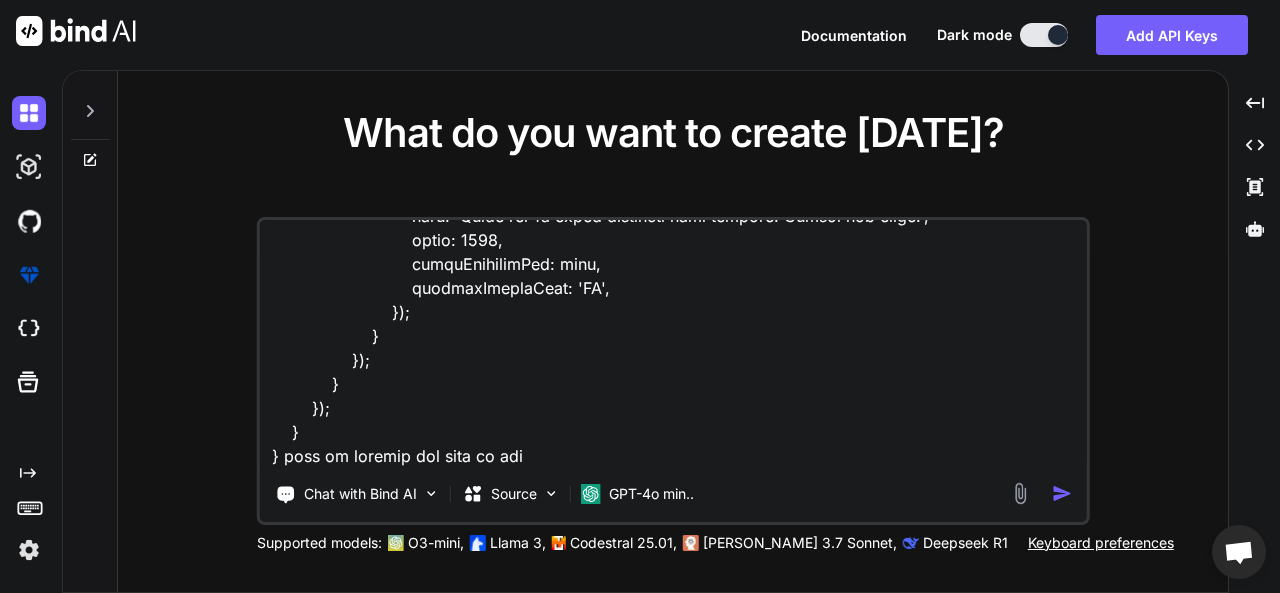 type on "function refundbyPayPal(paypaltransactionId) {
if (paypaltransactionId != null && paypaltransactionId != "" && paypaltransactionId != undefined) {
[DOMAIN_NAME]({
icon: 'warning',
title: 'Issue Refund',
text: 'Are sure you want to refund?',
timerProgressBar: true,
confirmButtonText: 'OK',
}).then((result) => {
if (result.isConfirmed) {
$.ajax({
url: '/Product/RefundByPayPal?paypaltransactionId=' + paypaltransactionId,
type: 'Get',
success: function (datas) {
if (datas === "COMPLETED") {
[DOMAIN_NAME]({
icon: 'success',
title: 'Refund Successful',
text: 'Refund has been completed.',
timerProgressBar: true,
confirmButtonText: 'OK',
..." 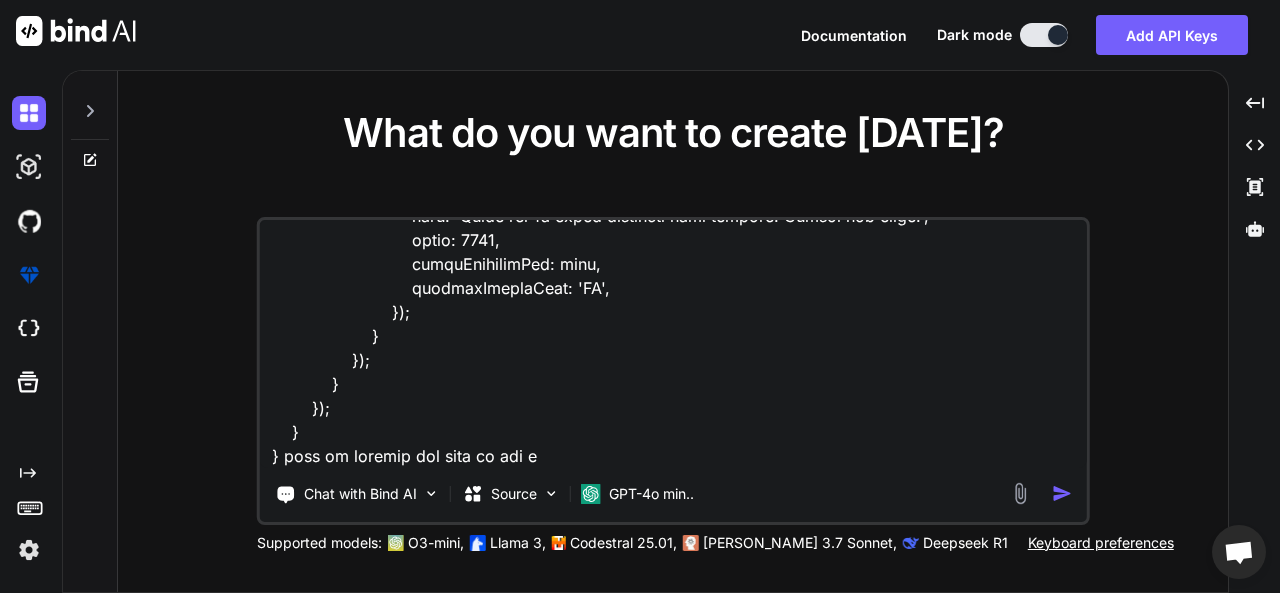 type on "function refundbyPayPal(paypaltransactionId) {
if (paypaltransactionId != null && paypaltransactionId != "" && paypaltransactionId != undefined) {
[DOMAIN_NAME]({
icon: 'warning',
title: 'Issue Refund',
text: 'Are sure you want to refund?',
timerProgressBar: true,
confirmButtonText: 'OK',
}).then((result) => {
if (result.isConfirmed) {
$.ajax({
url: '/Product/RefundByPayPal?paypaltransactionId=' + paypaltransactionId,
type: 'Get',
success: function (datas) {
if (datas === "COMPLETED") {
[DOMAIN_NAME]({
icon: 'success',
title: 'Refund Successful',
text: 'Refund has been completed.',
timerProgressBar: true,
confirmButtonText: 'OK',
..." 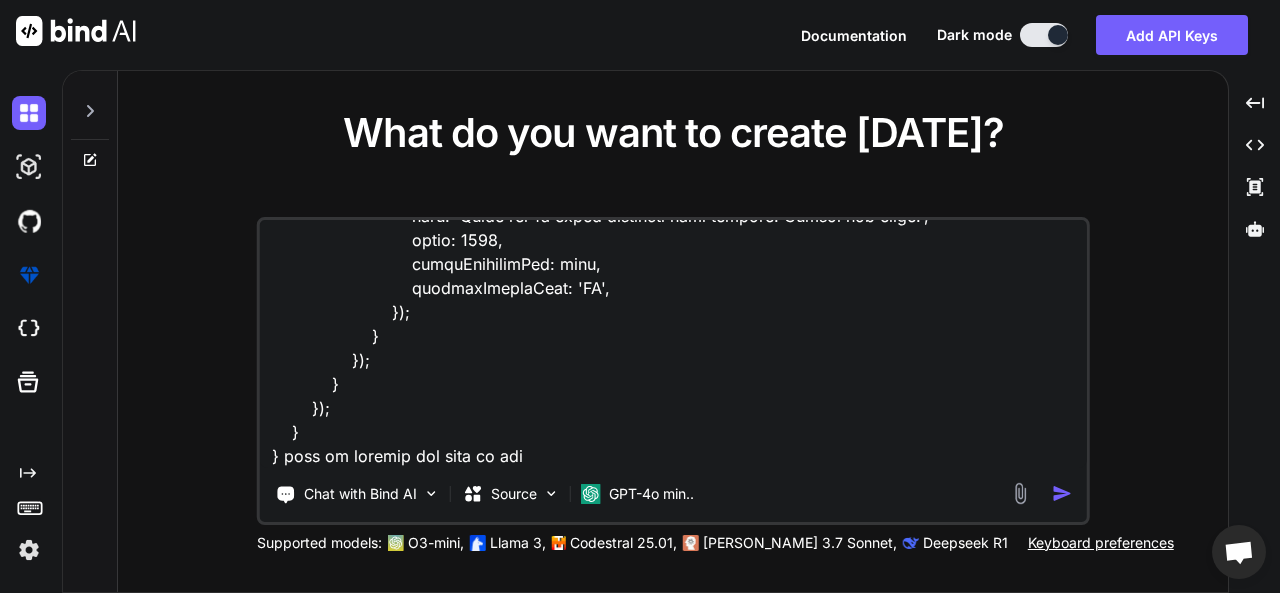 type on "function refundbyPayPal(paypaltransactionId) {
if (paypaltransactionId != null && paypaltransactionId != "" && paypaltransactionId != undefined) {
[DOMAIN_NAME]({
icon: 'warning',
title: 'Issue Refund',
text: 'Are sure you want to refund?',
timerProgressBar: true,
confirmButtonText: 'OK',
}).then((result) => {
if (result.isConfirmed) {
$.ajax({
url: '/Product/RefundByPayPal?paypaltransactionId=' + paypaltransactionId,
type: 'Get',
success: function (datas) {
if (datas === "COMPLETED") {
[DOMAIN_NAME]({
icon: 'success',
title: 'Refund Successful',
text: 'Refund has been completed.',
timerProgressBar: true,
confirmButtonText: 'OK',
..." 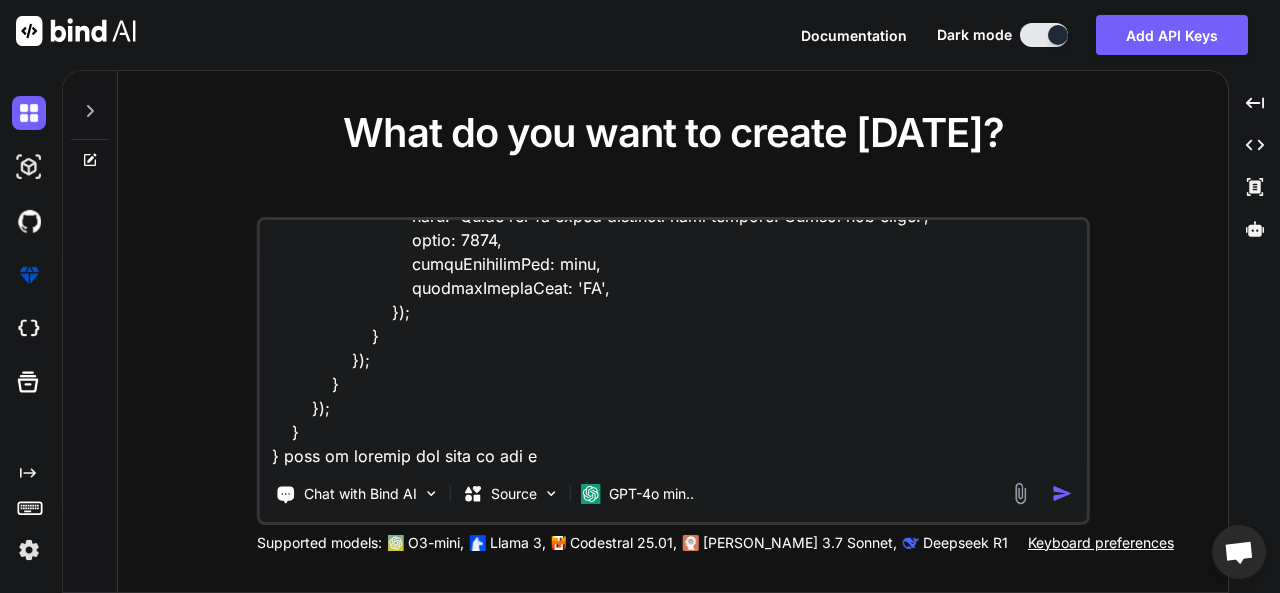 type on "function refundbyPayPal(paypaltransactionId) {
if (paypaltransactionId != null && paypaltransactionId != "" && paypaltransactionId != undefined) {
[DOMAIN_NAME]({
icon: 'warning',
title: 'Issue Refund',
text: 'Are sure you want to refund?',
timerProgressBar: true,
confirmButtonText: 'OK',
}).then((result) => {
if (result.isConfirmed) {
$.ajax({
url: '/Product/RefundByPayPal?paypaltransactionId=' + paypaltransactionId,
type: 'Get',
success: function (datas) {
if (datas === "COMPLETED") {
[DOMAIN_NAME]({
icon: 'success',
title: 'Refund Successful',
text: 'Refund has been completed.',
timerProgressBar: true,
confirmButtonText: 'OK',
..." 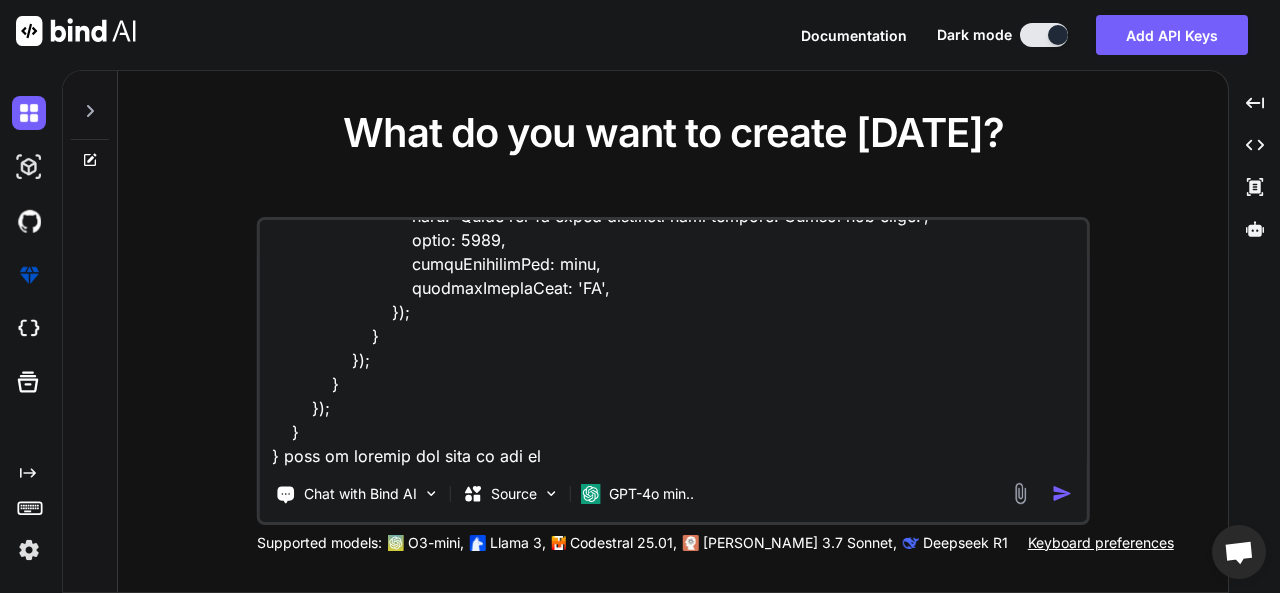 type on "function refundbyPayPal(paypaltransactionId) {
if (paypaltransactionId != null && paypaltransactionId != "" && paypaltransactionId != undefined) {
[DOMAIN_NAME]({
icon: 'warning',
title: 'Issue Refund',
text: 'Are sure you want to refund?',
timerProgressBar: true,
confirmButtonText: 'OK',
}).then((result) => {
if (result.isConfirmed) {
$.ajax({
url: '/Product/RefundByPayPal?paypaltransactionId=' + paypaltransactionId,
type: 'Get',
success: function (datas) {
if (datas === "COMPLETED") {
[DOMAIN_NAME]({
icon: 'success',
title: 'Refund Successful',
text: 'Refund has been completed.',
timerProgressBar: true,
confirmButtonText: 'OK',
..." 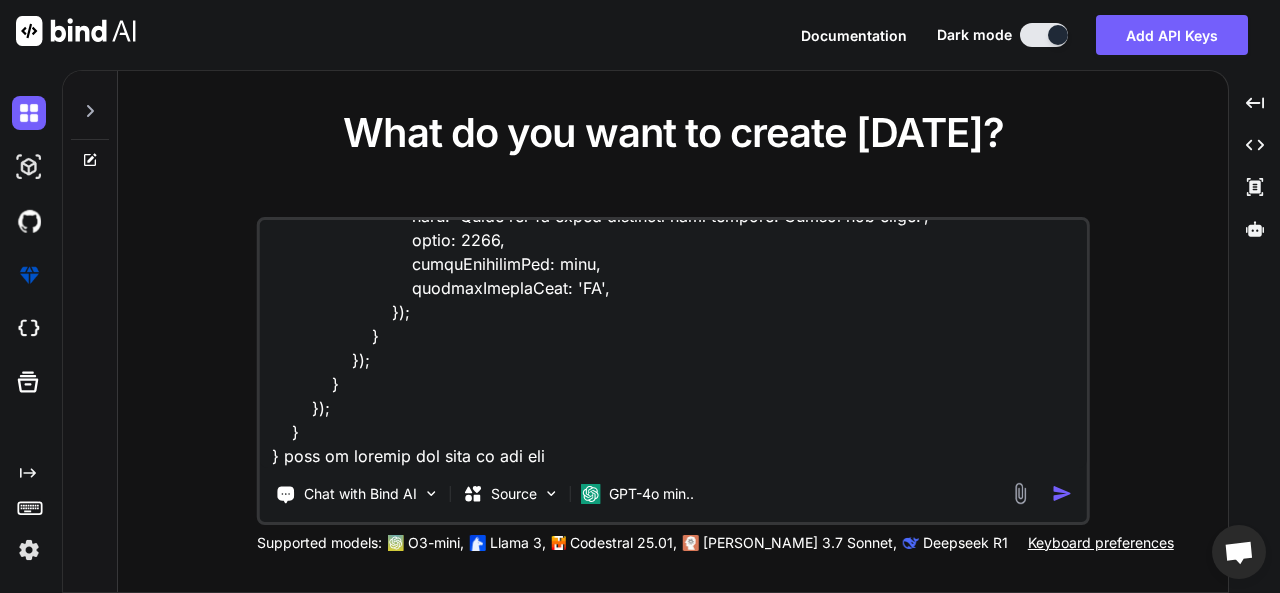 type on "function refundbyPayPal(paypaltransactionId) {
if (paypaltransactionId != null && paypaltransactionId != "" && paypaltransactionId != undefined) {
[DOMAIN_NAME]({
icon: 'warning',
title: 'Issue Refund',
text: 'Are sure you want to refund?',
timerProgressBar: true,
confirmButtonText: 'OK',
}).then((result) => {
if (result.isConfirmed) {
$.ajax({
url: '/Product/RefundByPayPal?paypaltransactionId=' + paypaltransactionId,
type: 'Get',
success: function (datas) {
if (datas === "COMPLETED") {
[DOMAIN_NAME]({
icon: 'success',
title: 'Refund Successful',
text: 'Refund has been completed.',
timerProgressBar: true,
confirmButtonText: 'OK',
..." 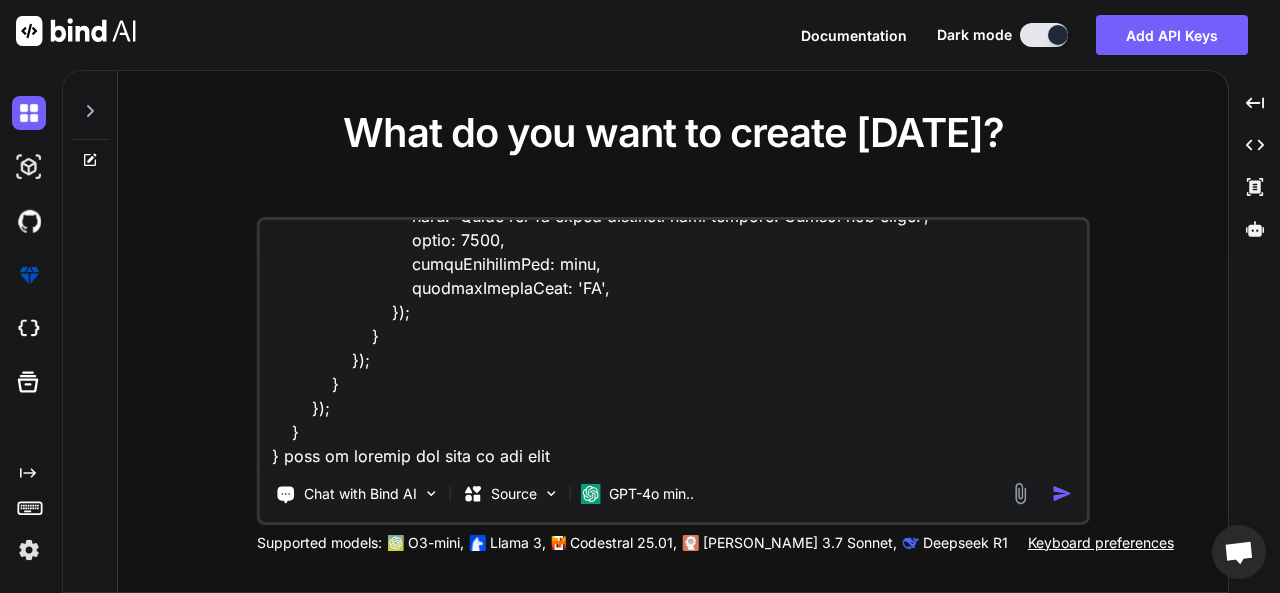 type on "x" 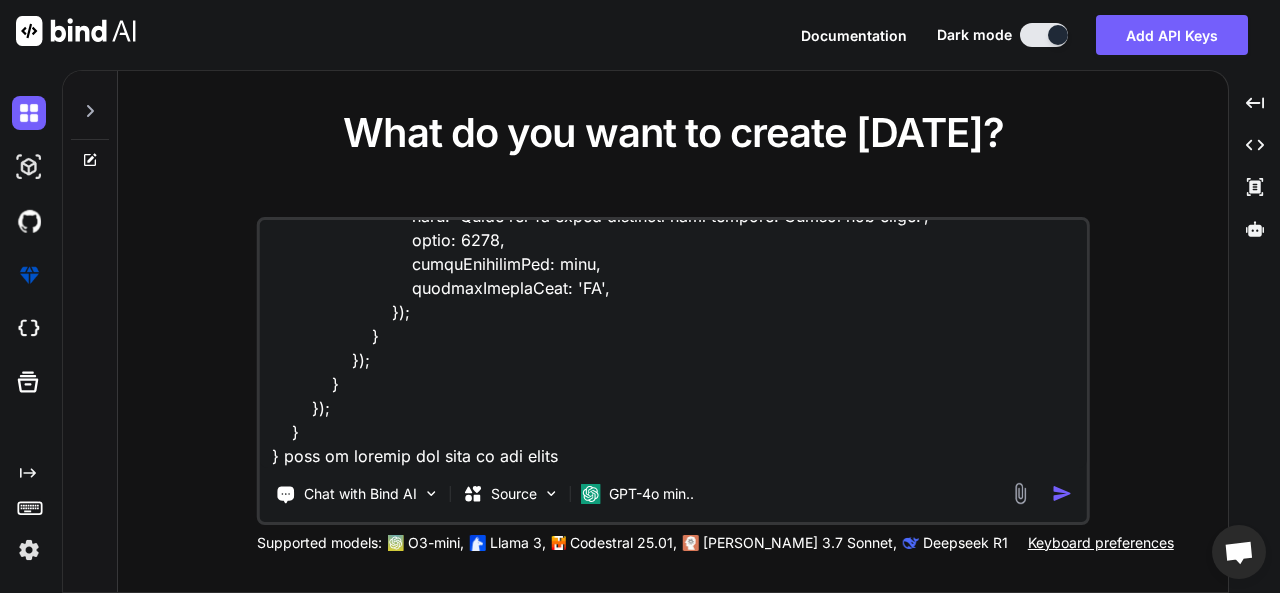 type on "function refundbyPayPal(paypaltransactionId) {
if (paypaltransactionId != null && paypaltransactionId != "" && paypaltransactionId != undefined) {
[DOMAIN_NAME]({
icon: 'warning',
title: 'Issue Refund',
text: 'Are sure you want to refund?',
timerProgressBar: true,
confirmButtonText: 'OK',
}).then((result) => {
if (result.isConfirmed) {
$.ajax({
url: '/Product/RefundByPayPal?paypaltransactionId=' + paypaltransactionId,
type: 'Get',
success: function (datas) {
if (datas === "COMPLETED") {
[DOMAIN_NAME]({
icon: 'success',
title: 'Refund Successful',
text: 'Refund has been completed.',
timerProgressBar: true,
confirmButtonText: 'OK',
..." 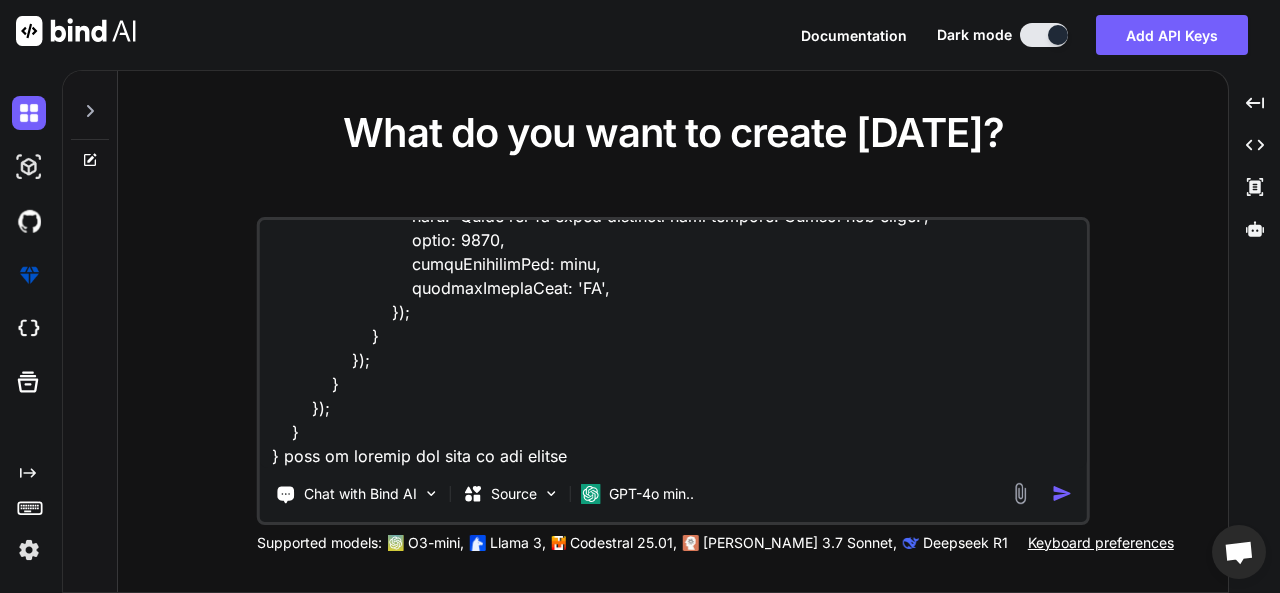 type on "function refundbyPayPal(paypaltransactionId) {
if (paypaltransactionId != null && paypaltransactionId != "" && paypaltransactionId != undefined) {
[DOMAIN_NAME]({
icon: 'warning',
title: 'Issue Refund',
text: 'Are sure you want to refund?',
timerProgressBar: true,
confirmButtonText: 'OK',
}).then((result) => {
if (result.isConfirmed) {
$.ajax({
url: '/Product/RefundByPayPal?paypaltransactionId=' + paypaltransactionId,
type: 'Get',
success: function (datas) {
if (datas === "COMPLETED") {
[DOMAIN_NAME]({
icon: 'success',
title: 'Refund Successful',
text: 'Refund has been completed.',
timerProgressBar: true,
confirmButtonText: 'OK',
..." 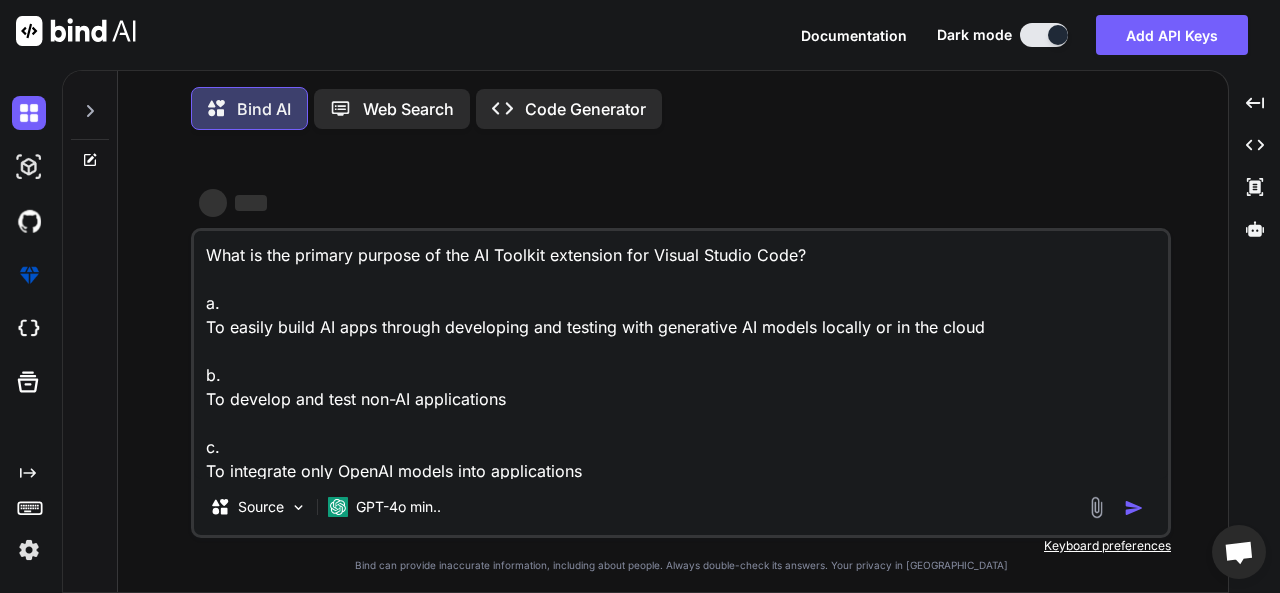 scroll, scrollTop: 10, scrollLeft: 0, axis: vertical 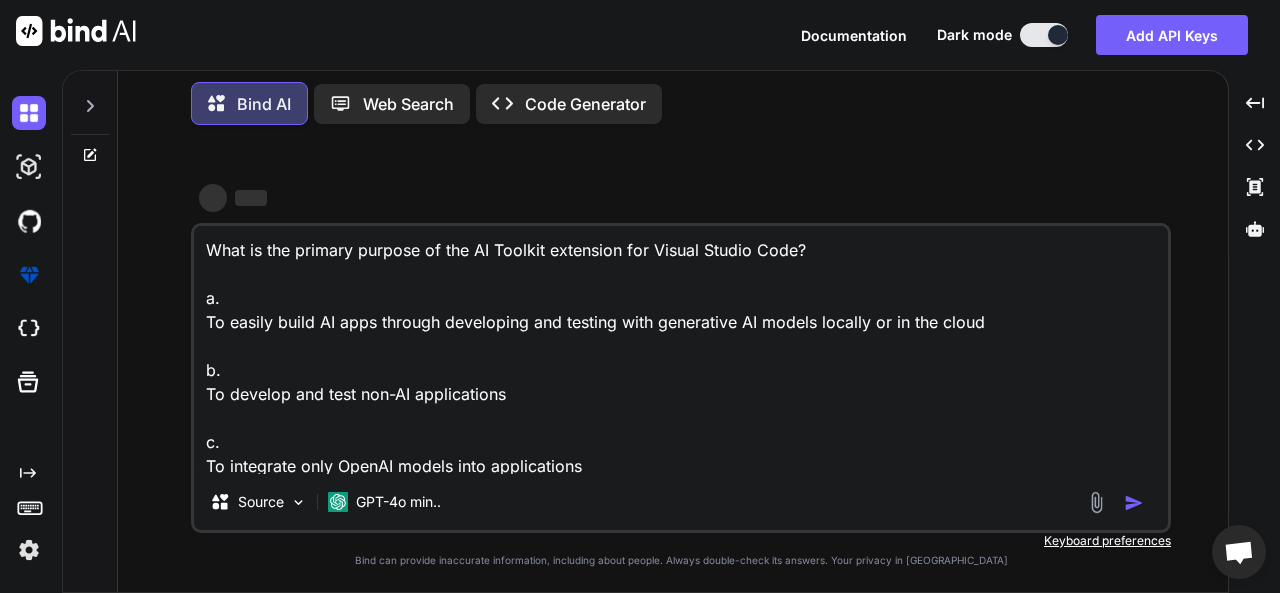 click at bounding box center (1134, 503) 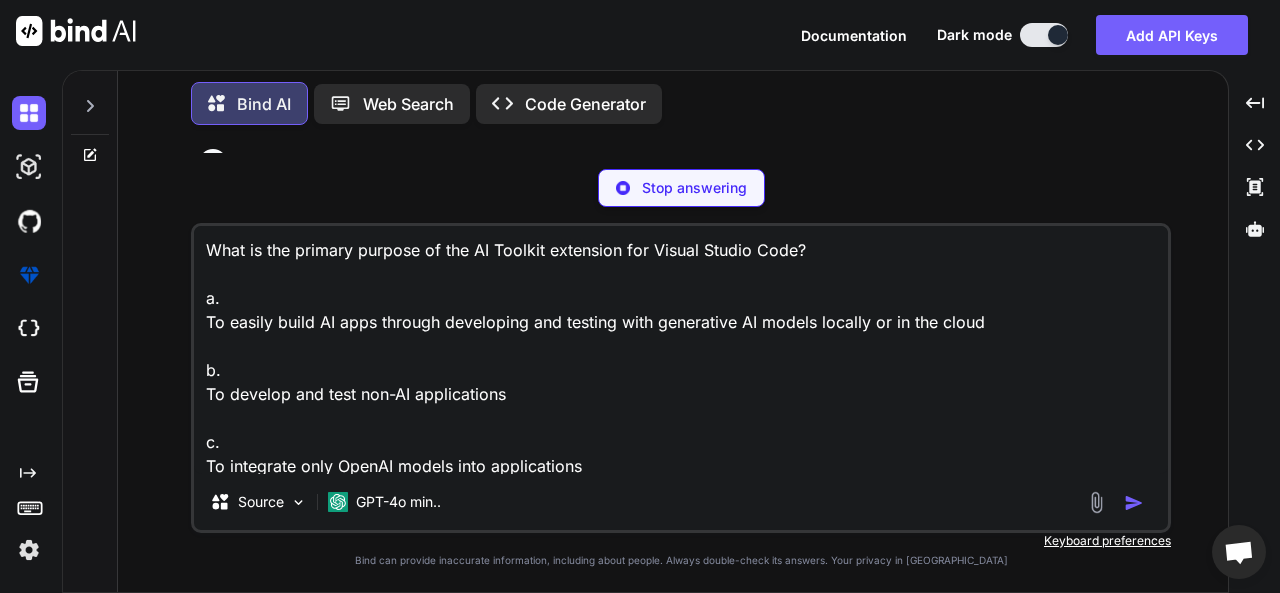 scroll, scrollTop: 76, scrollLeft: 0, axis: vertical 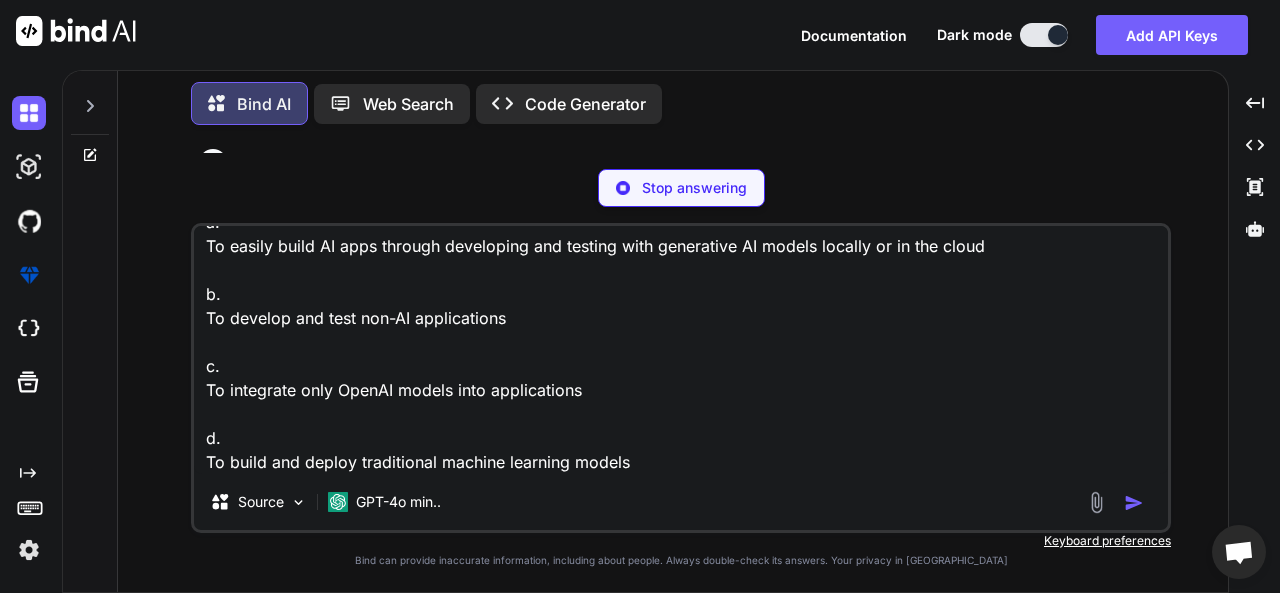 click at bounding box center (623, 188) 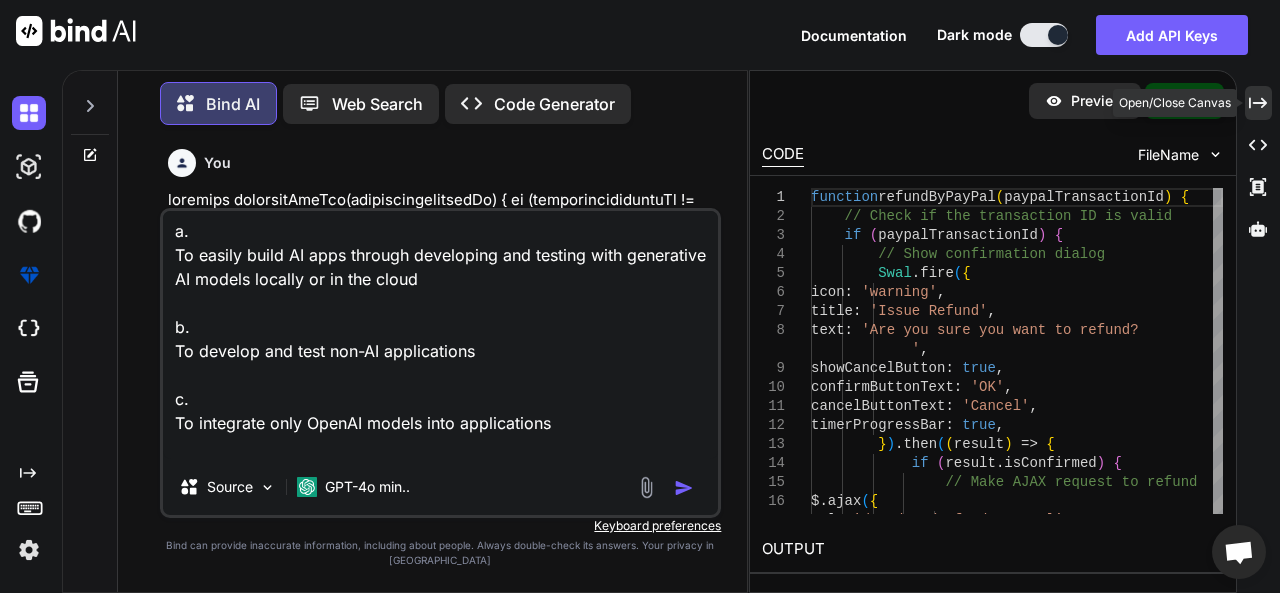 click on "Created with Pixso." 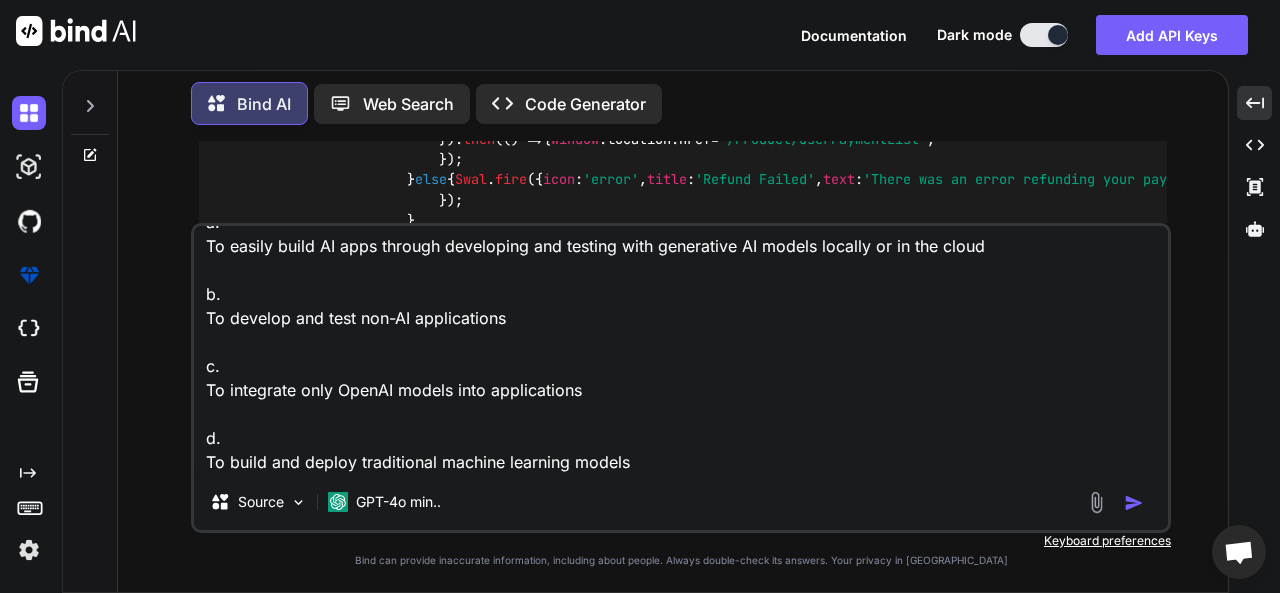 scroll, scrollTop: 700, scrollLeft: 0, axis: vertical 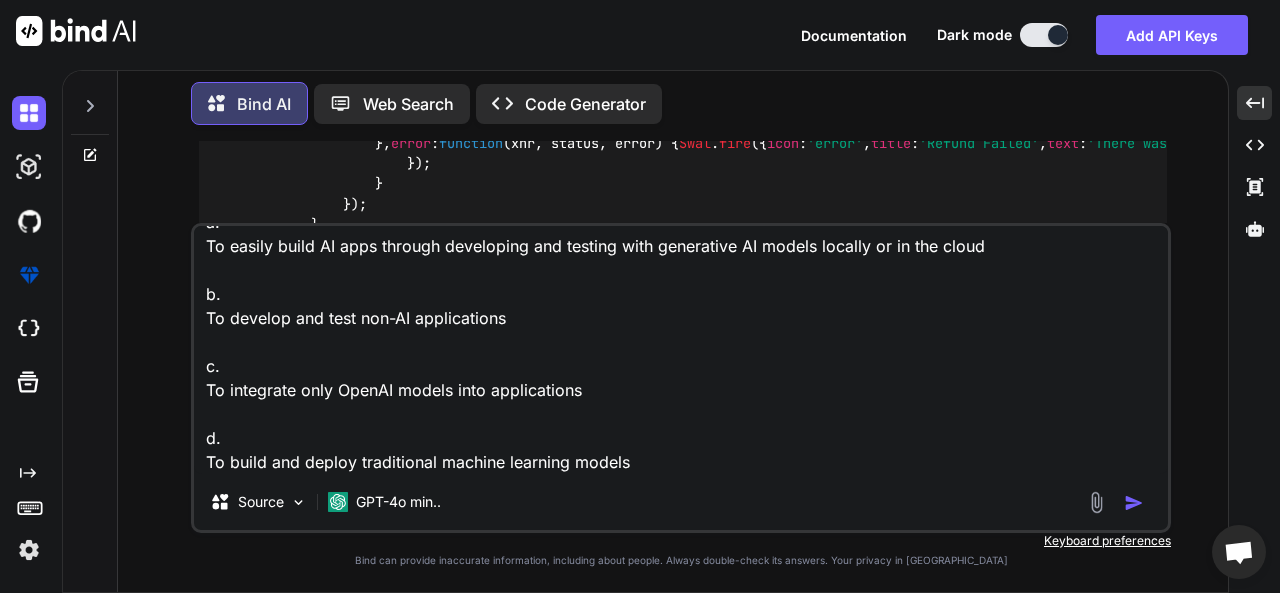 click on "What is the primary purpose of the AI Toolkit extension for Visual Studio Code?
a.
To easily build AI apps through developing and testing with generative AI models locally or in the cloud
b.
To develop and test non-AI applications
c.
To integrate only OpenAI models into applications
d.
To build and deploy traditional machine learning models" at bounding box center [681, 350] 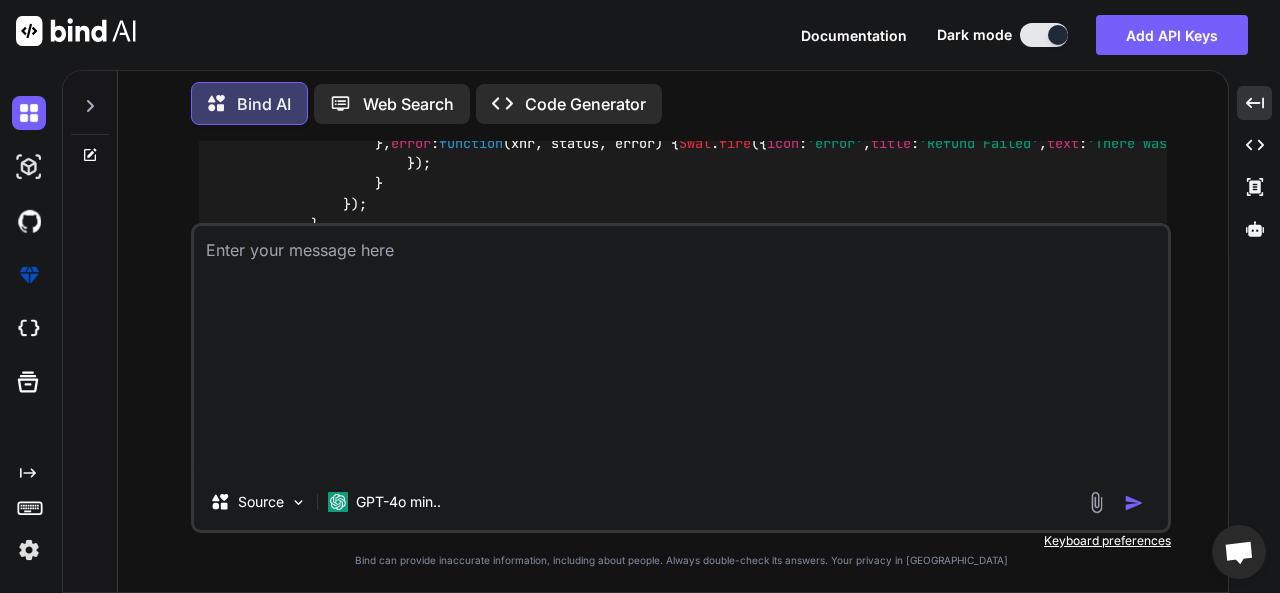 scroll, scrollTop: 0, scrollLeft: 0, axis: both 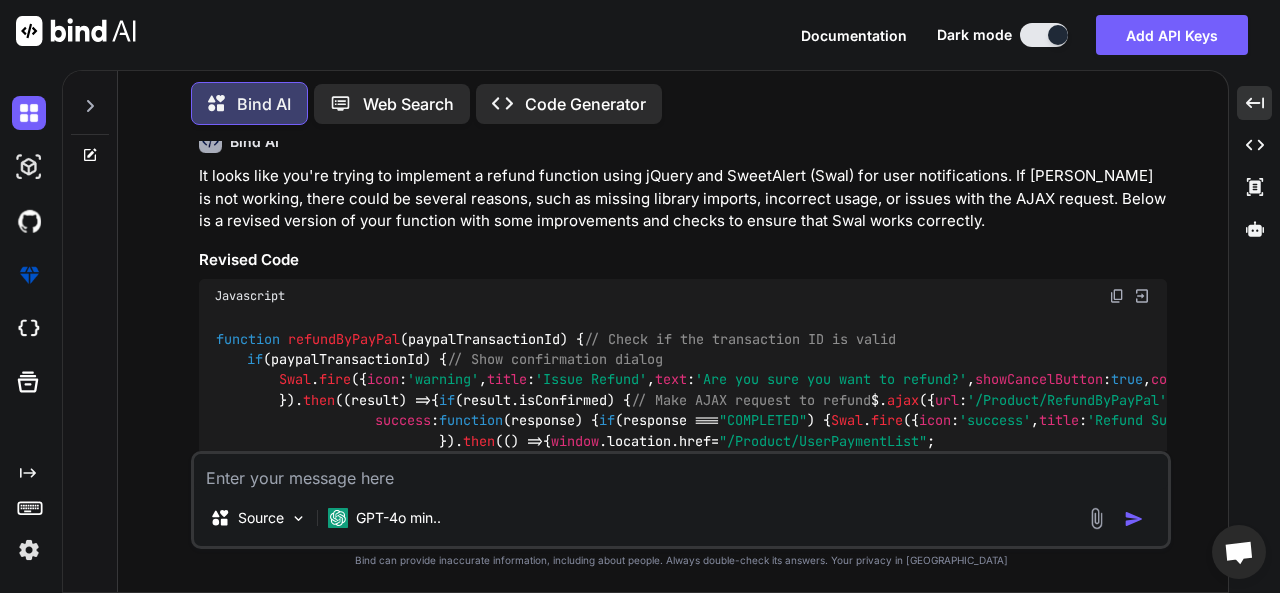 click at bounding box center [1117, 296] 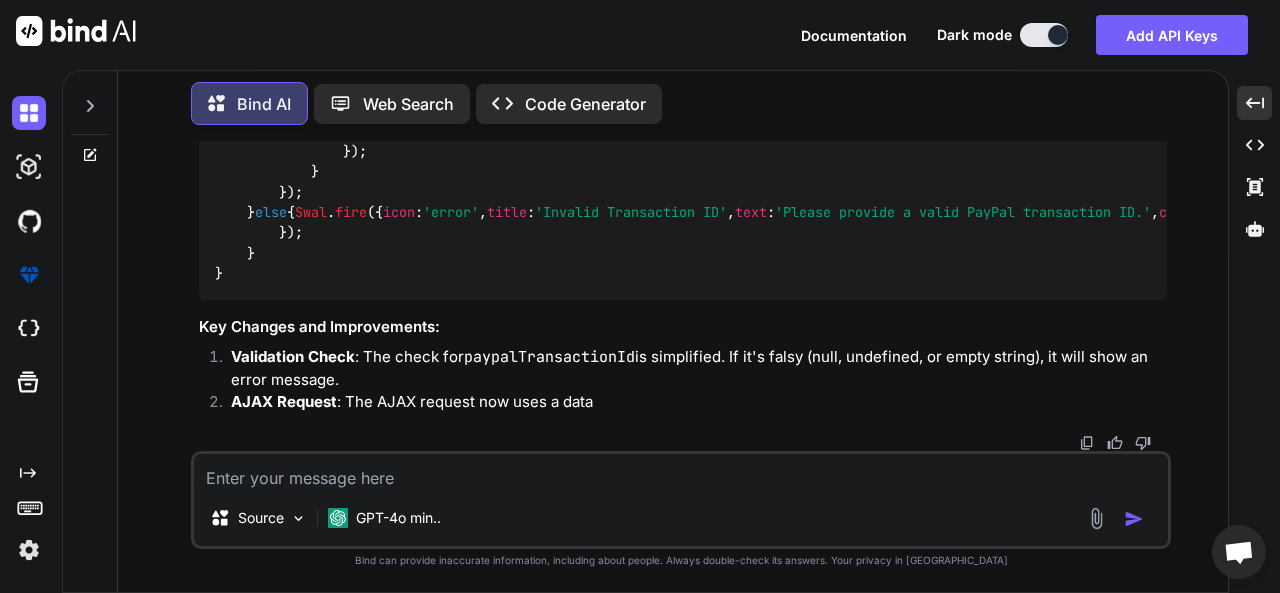 scroll, scrollTop: 1608, scrollLeft: 0, axis: vertical 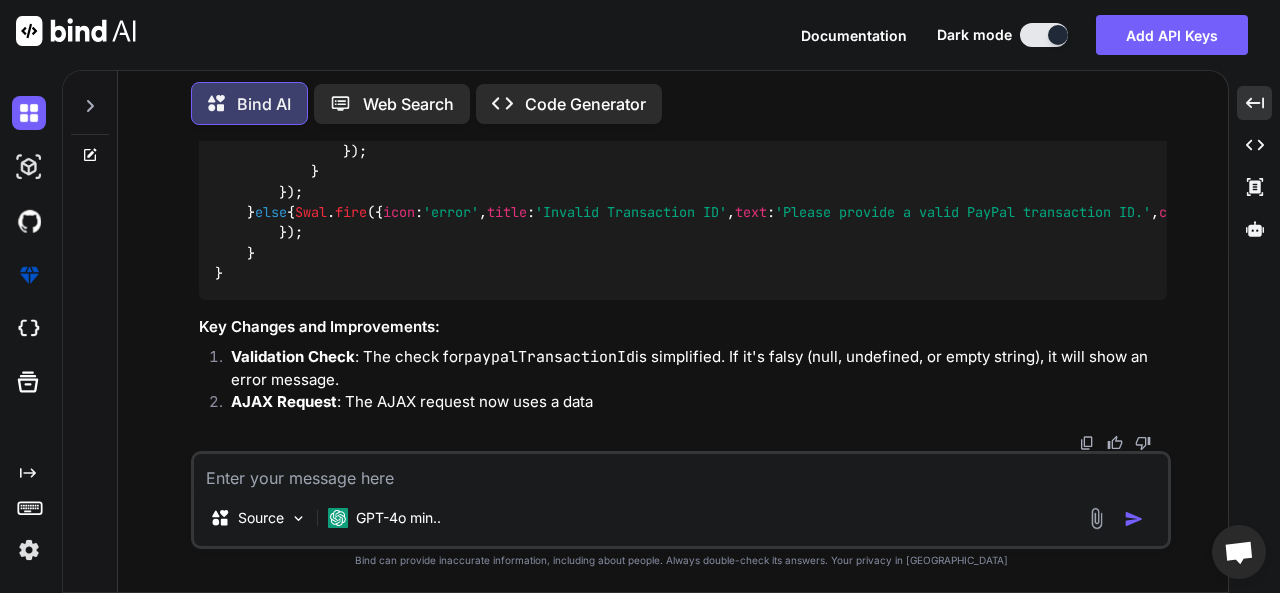 click at bounding box center (90, 100) 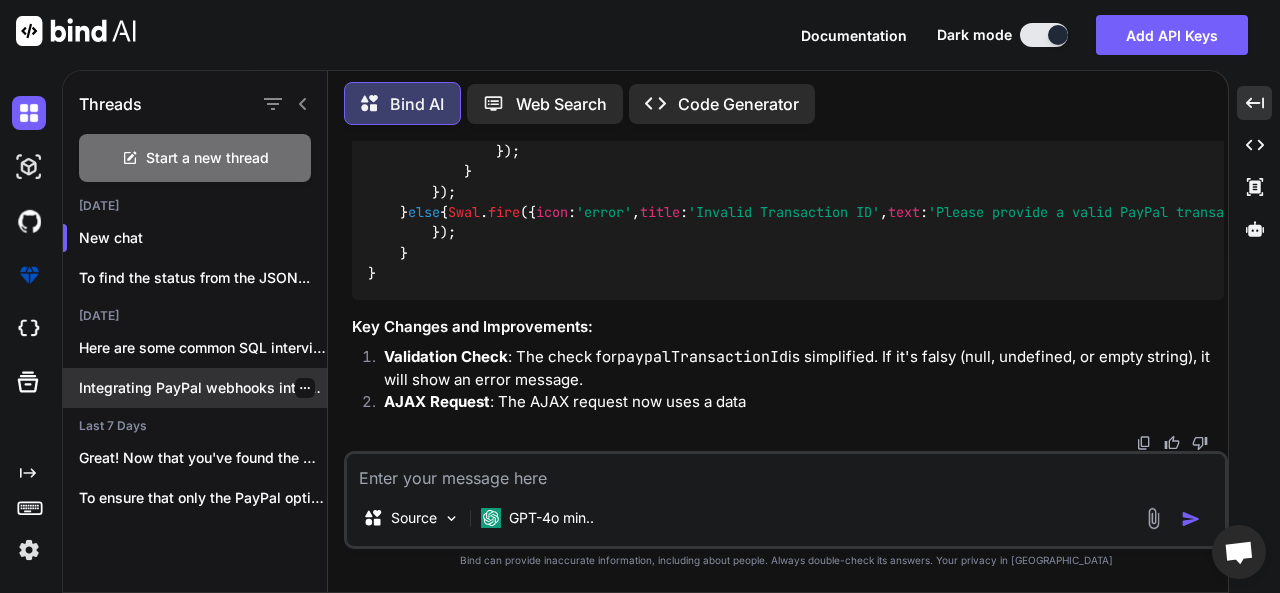 scroll, scrollTop: 1653, scrollLeft: 0, axis: vertical 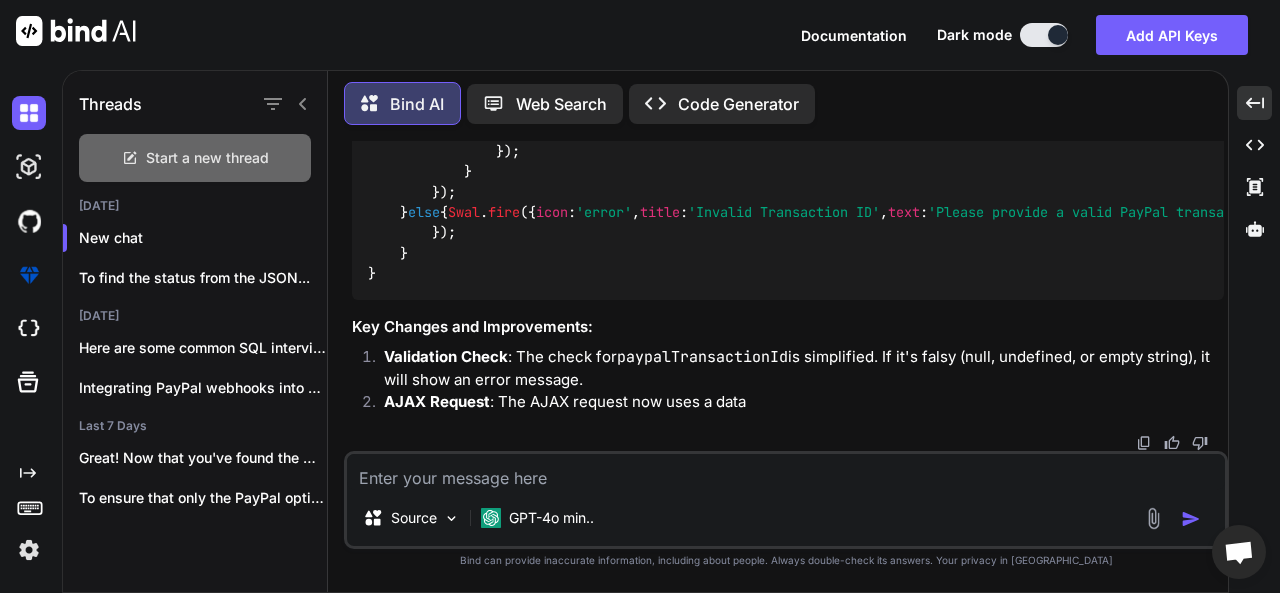 click on "Start a new thread" at bounding box center [207, 158] 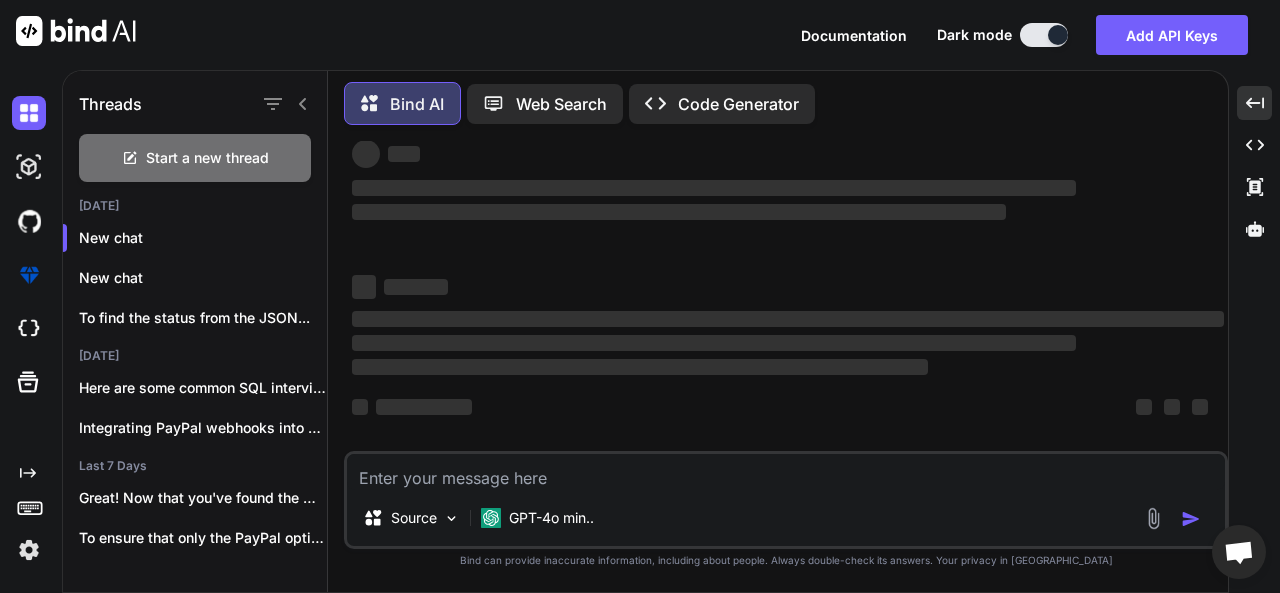 click at bounding box center (786, 472) 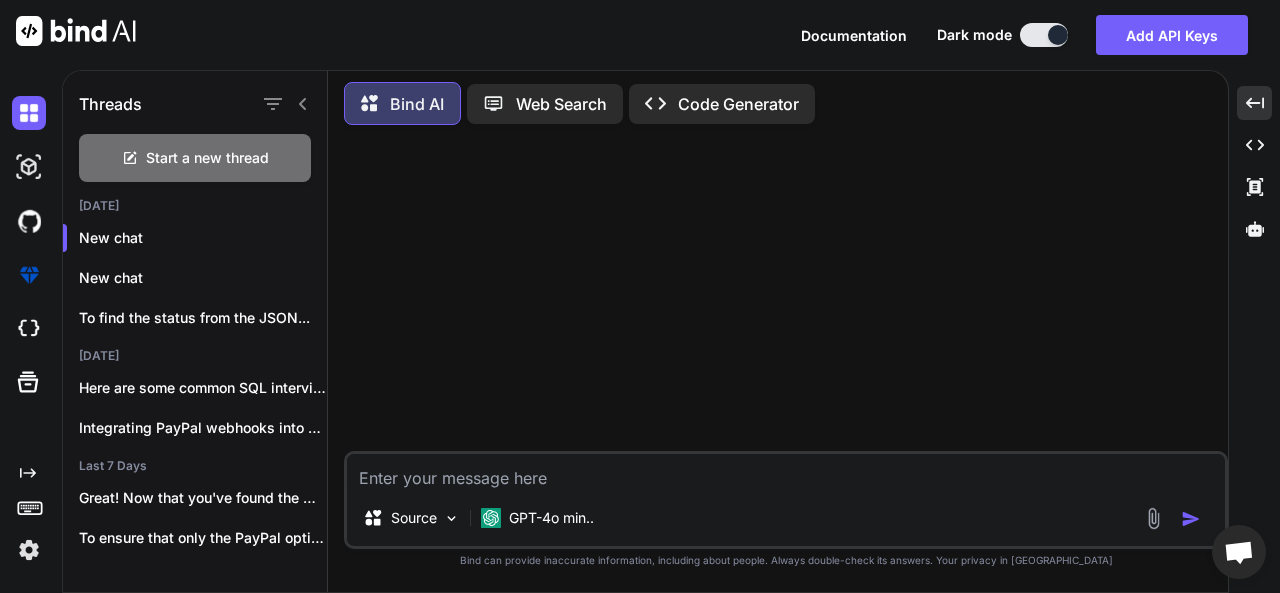 paste on "function refundbyPayPal(paypaltransactionId) {
if (paypaltransactionId != null && paypaltransactionId != "" && paypaltransactionId != undefined) {
[DOMAIN_NAME]({
icon: 'warning',
title: 'Issue Refund',
text: 'Are sure you want to refund?',
timerProgressBar: true,
confirmButtonText: 'Yes',
cancelButoon:'No'
}).then((result) => {
if (result.isConfirmed) {
$.ajax({
url: '/Product/RefundByPayPal?paypaltransactionId=' + paypaltransactionId,
type: 'Get',
success: function (datas) {
if (datas === "COMPLETED") {
[DOMAIN_NAME]({
icon: 'success',
title: 'Refund Successful',
text: 'Refund has been completed.',
timerProgressBar: true,
conf..." 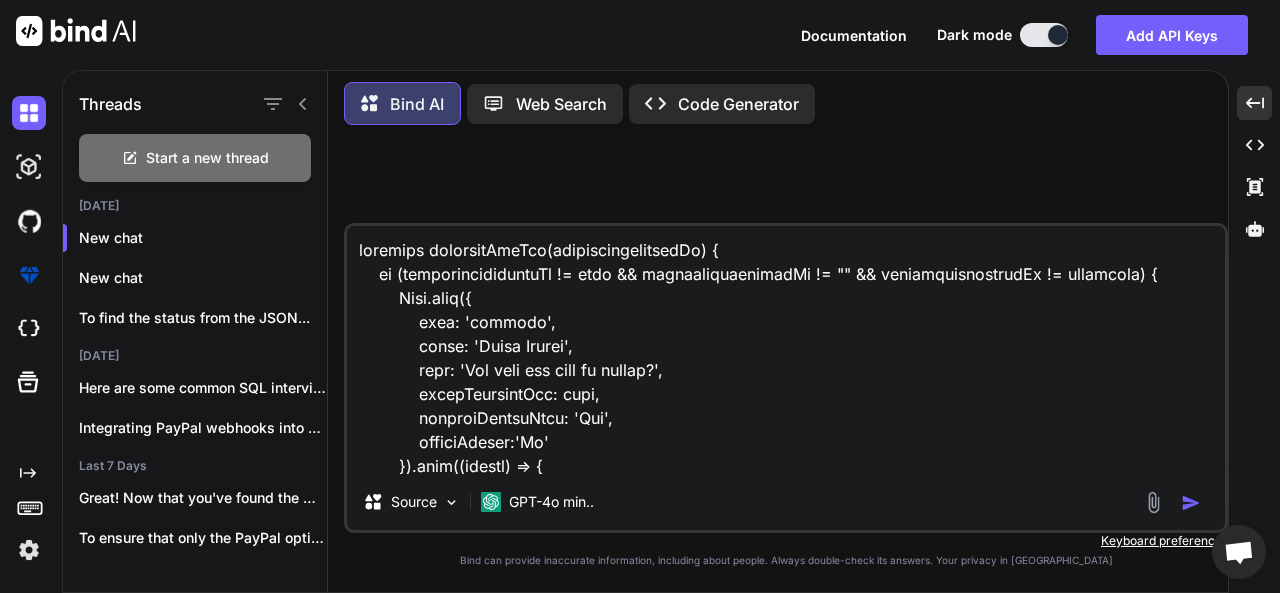 scroll, scrollTop: 1058, scrollLeft: 0, axis: vertical 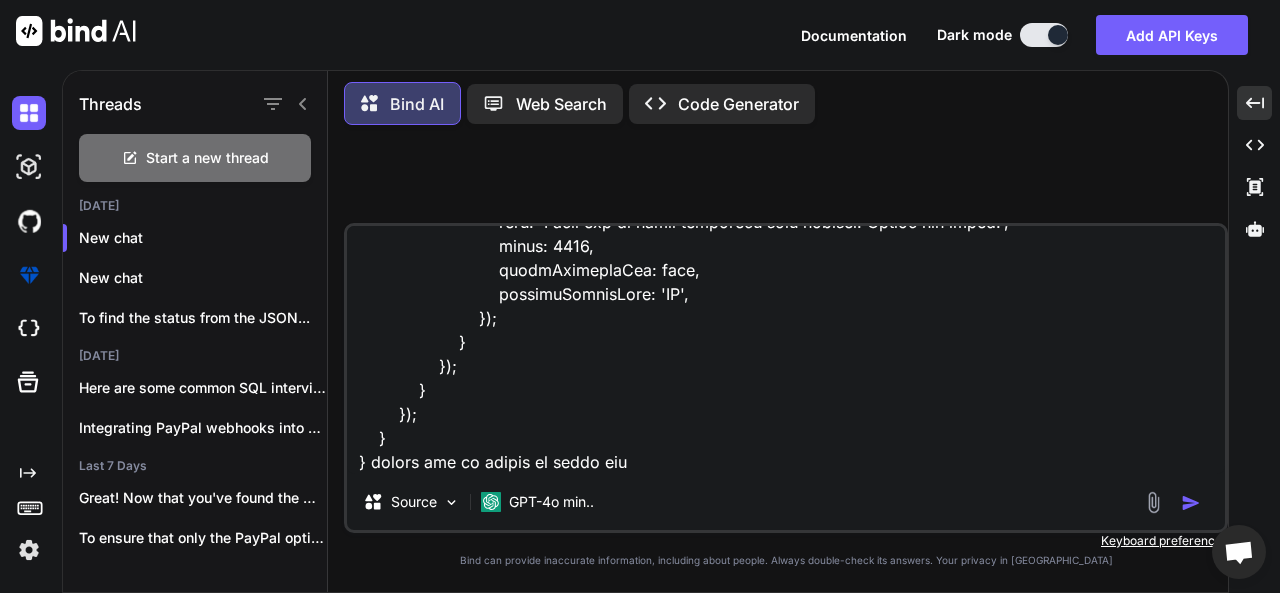type on "function refundbyPayPal(paypaltransactionId) {
if (paypaltransactionId != null && paypaltransactionId != "" && paypaltransactionId != undefined) {
[DOMAIN_NAME]({
icon: 'warning',
title: 'Issue Refund',
text: 'Are sure you want to refund?',
timerProgressBar: true,
confirmButtonText: 'Yes',
cancelButoon:'No'
}).then((result) => {
if (result.isConfirmed) {
$.ajax({
url: '/Product/RefundByPayPal?paypaltransactionId=' + paypaltransactionId,
type: 'Get',
success: function (datas) {
if (datas === "COMPLETED") {
[DOMAIN_NAME]({
icon: 'success',
title: 'Refund Successful',
text: 'Refund has been completed.',
timerProgressBar: true,
conf..." 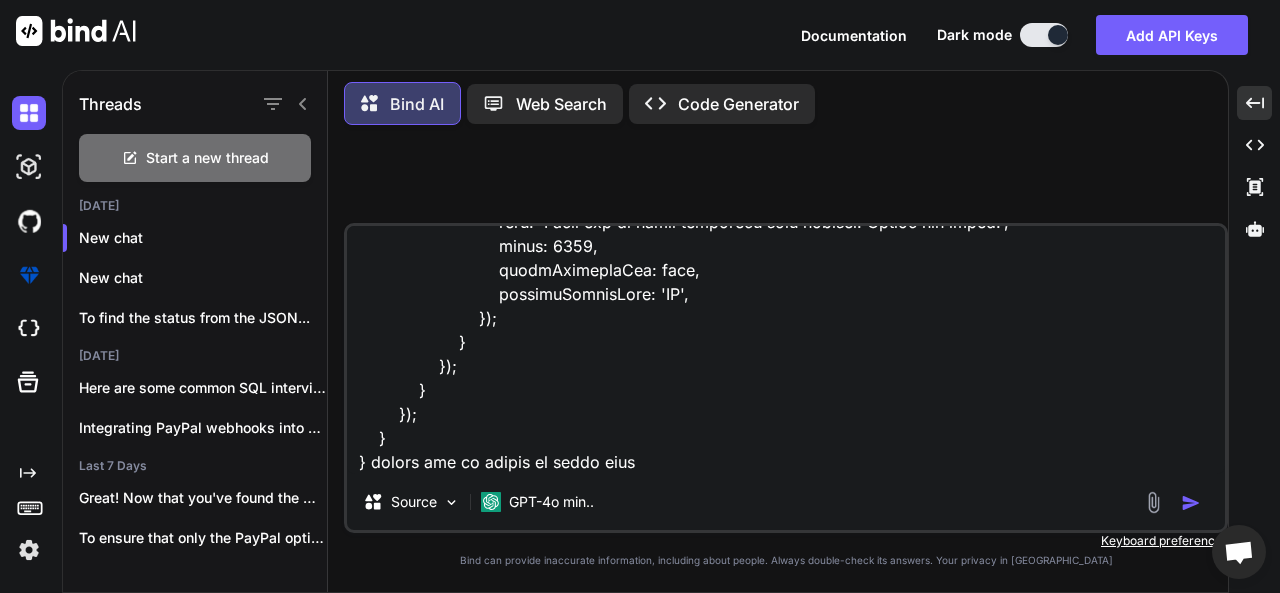 type 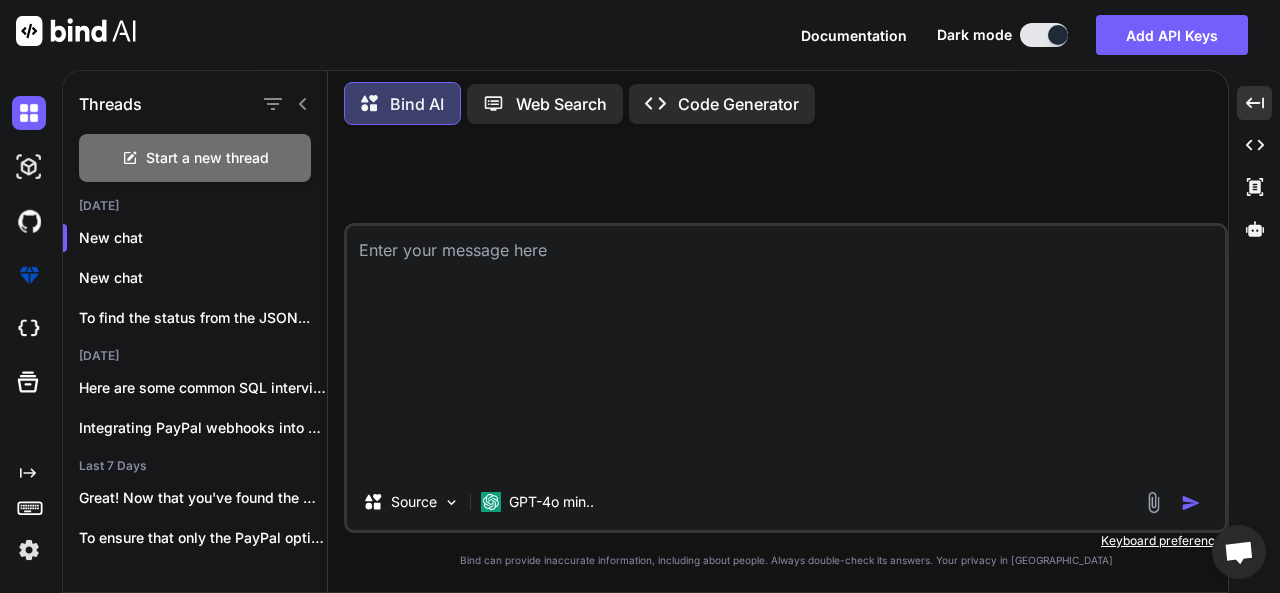 scroll, scrollTop: 0, scrollLeft: 0, axis: both 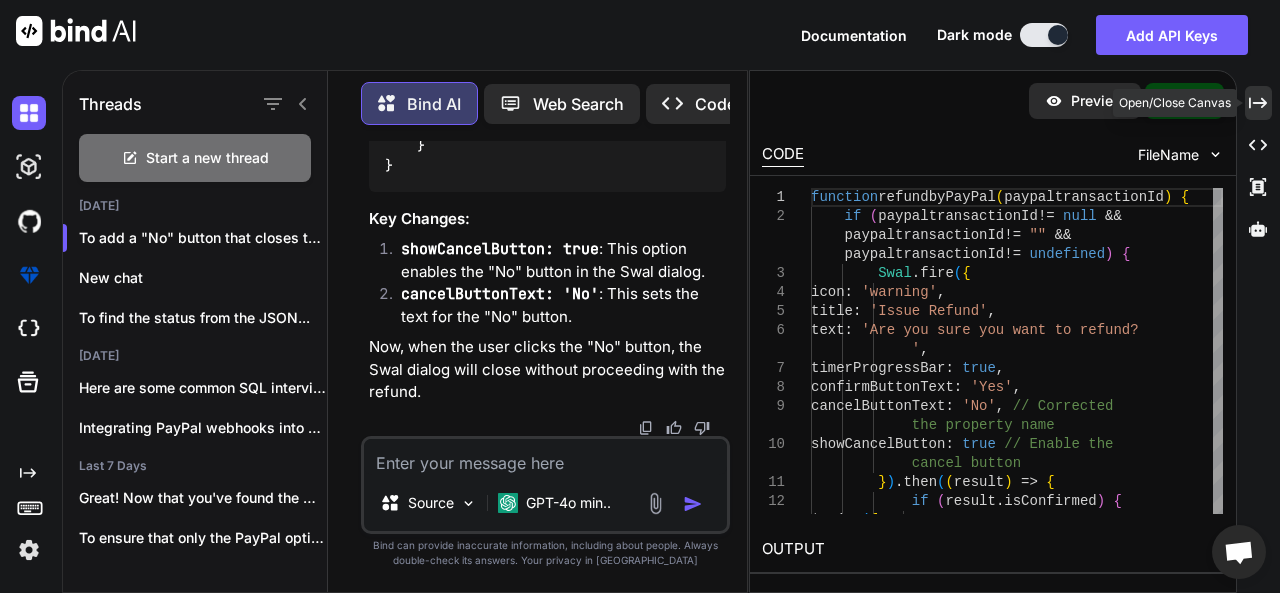 click on "Created with Pixso." 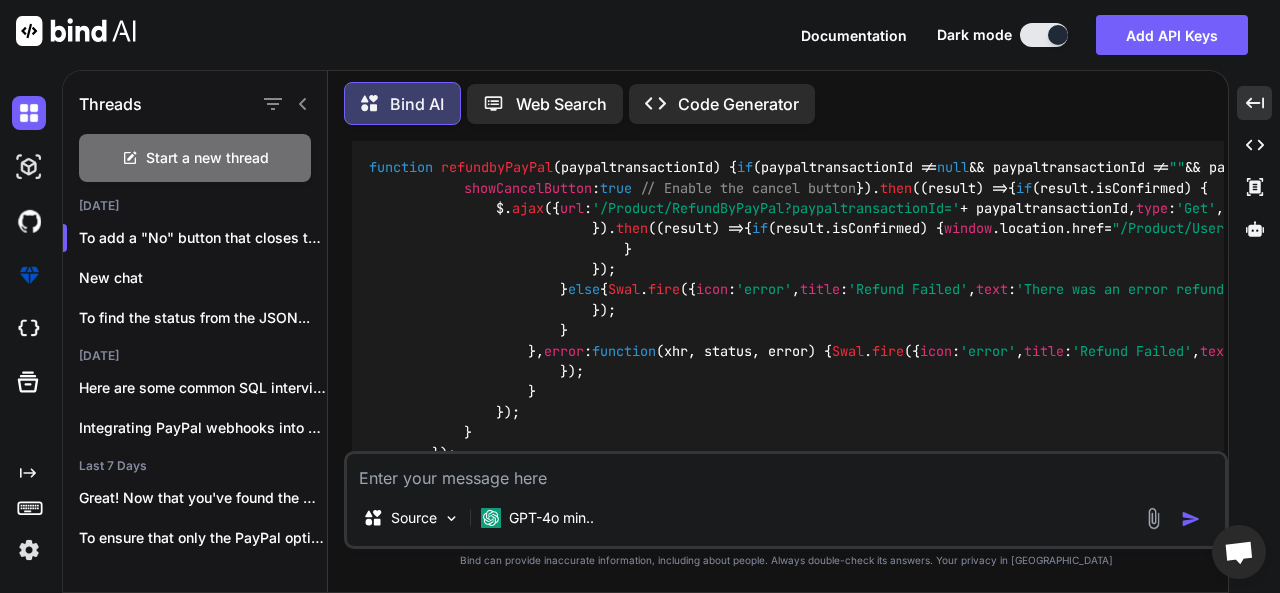 scroll, scrollTop: 423, scrollLeft: 0, axis: vertical 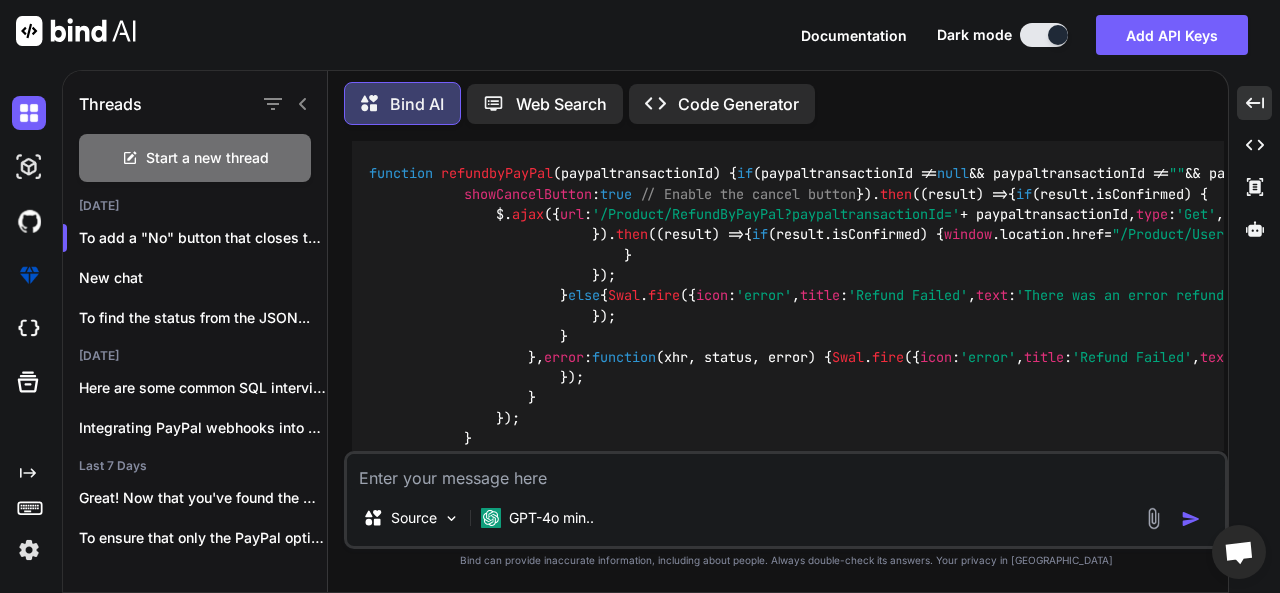 drag, startPoint x: 459, startPoint y: 296, endPoint x: 662, endPoint y: 310, distance: 203.4822 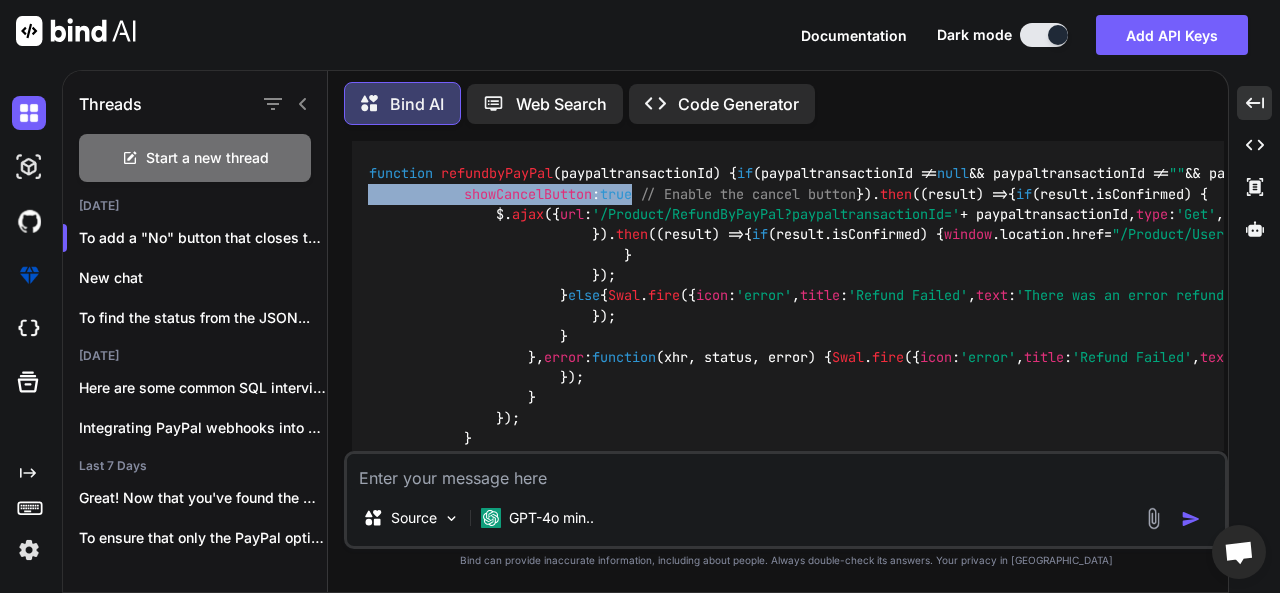 drag, startPoint x: 463, startPoint y: 320, endPoint x: 646, endPoint y: 337, distance: 183.78792 